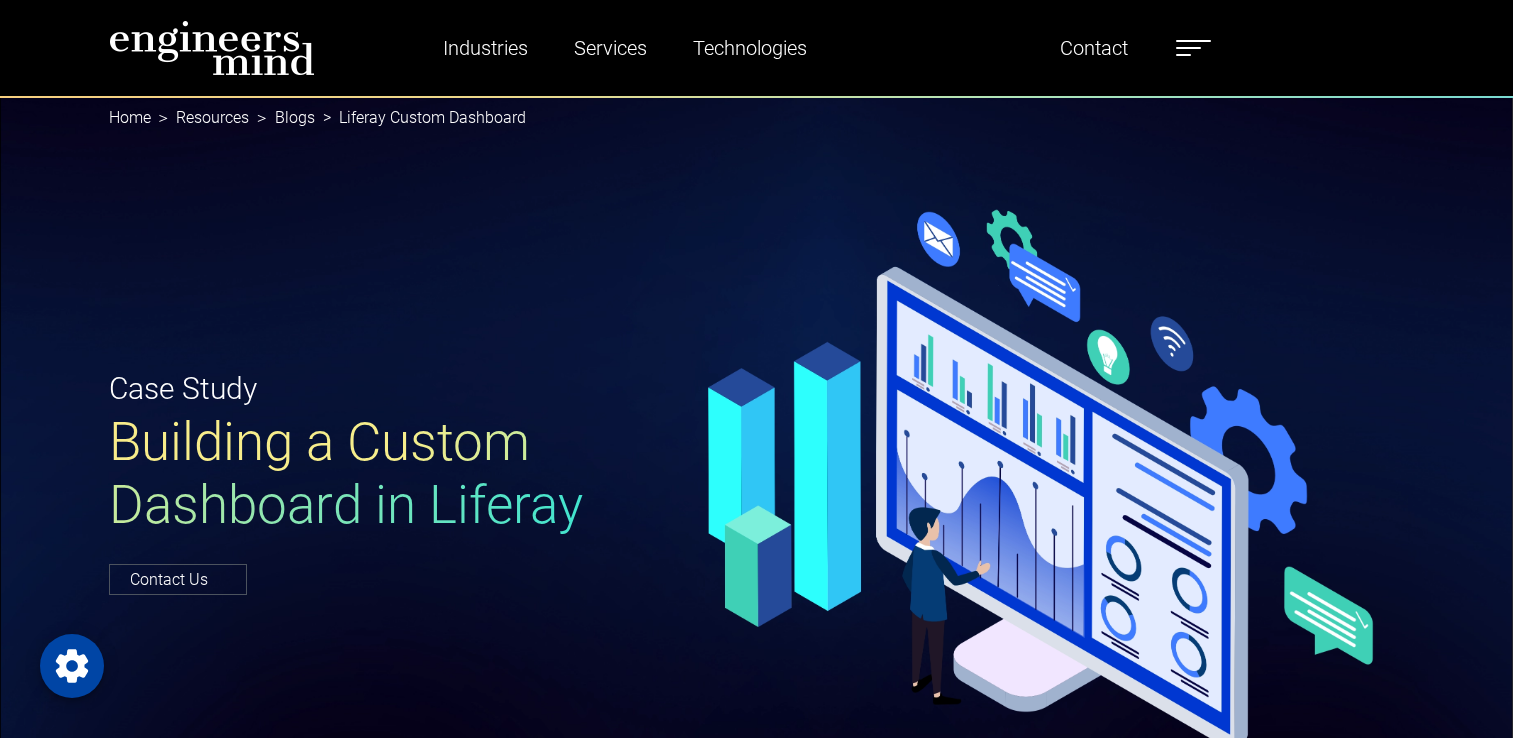 scroll, scrollTop: 800, scrollLeft: 0, axis: vertical 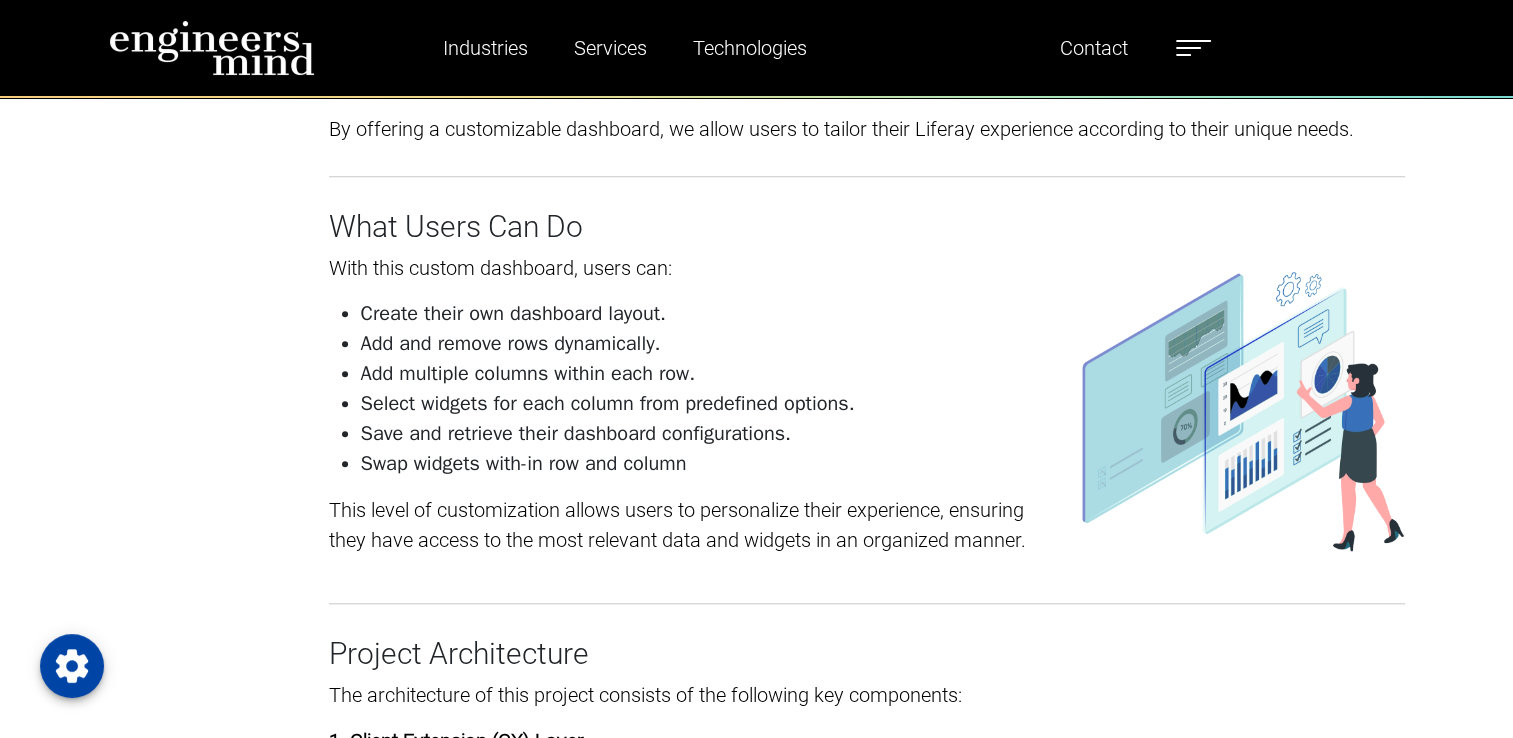 click at bounding box center (1193, 48) 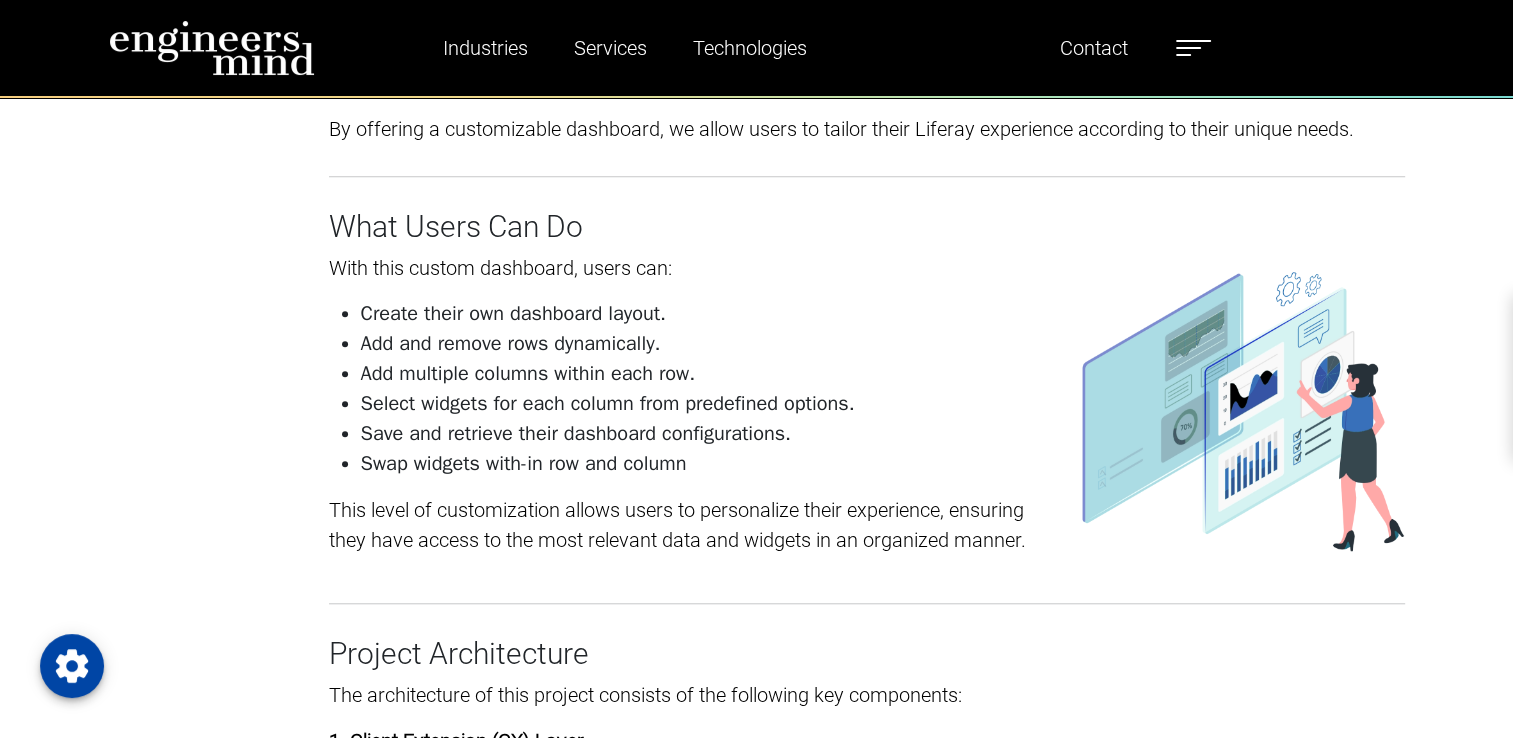 click on "Blogs" at bounding box center (1747, 321) 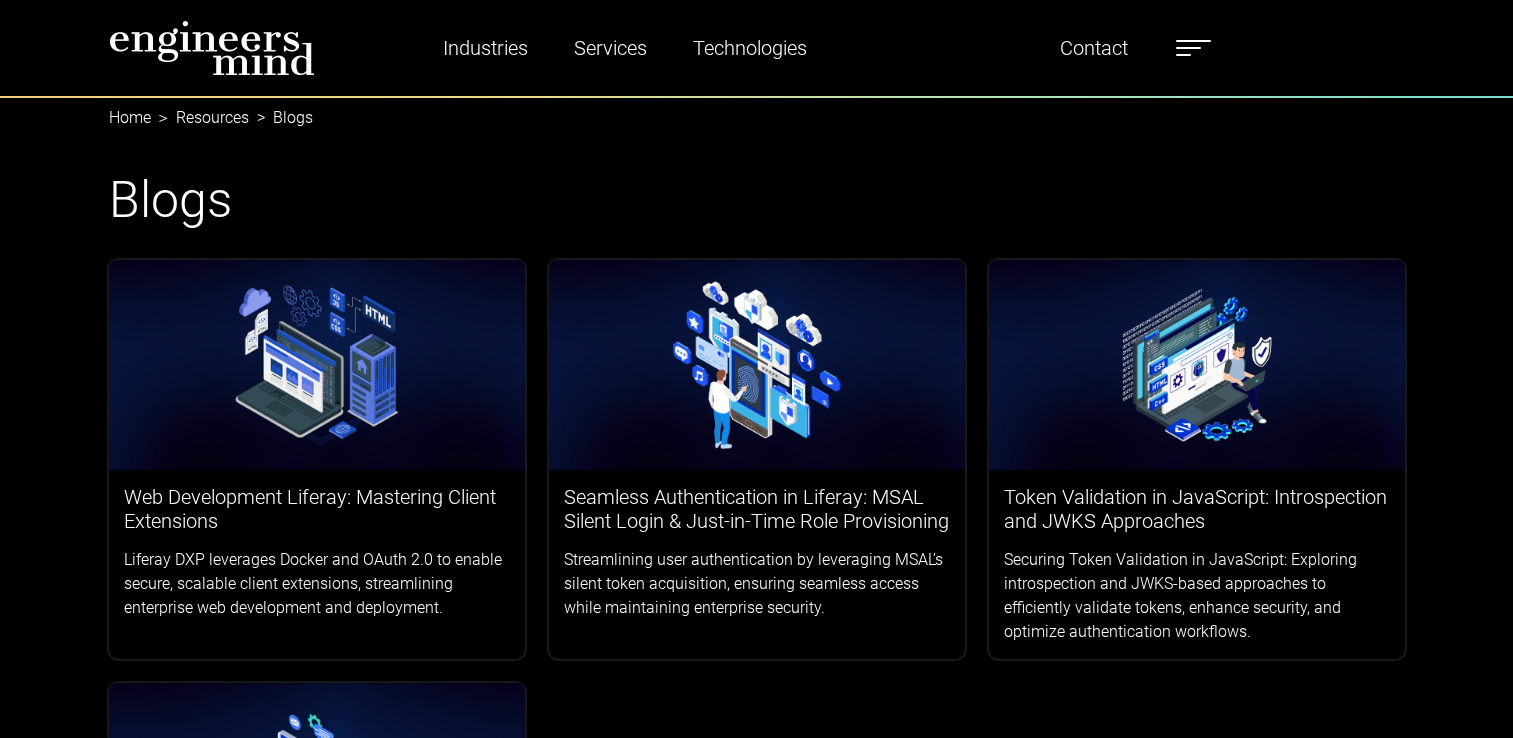 scroll, scrollTop: 0, scrollLeft: 0, axis: both 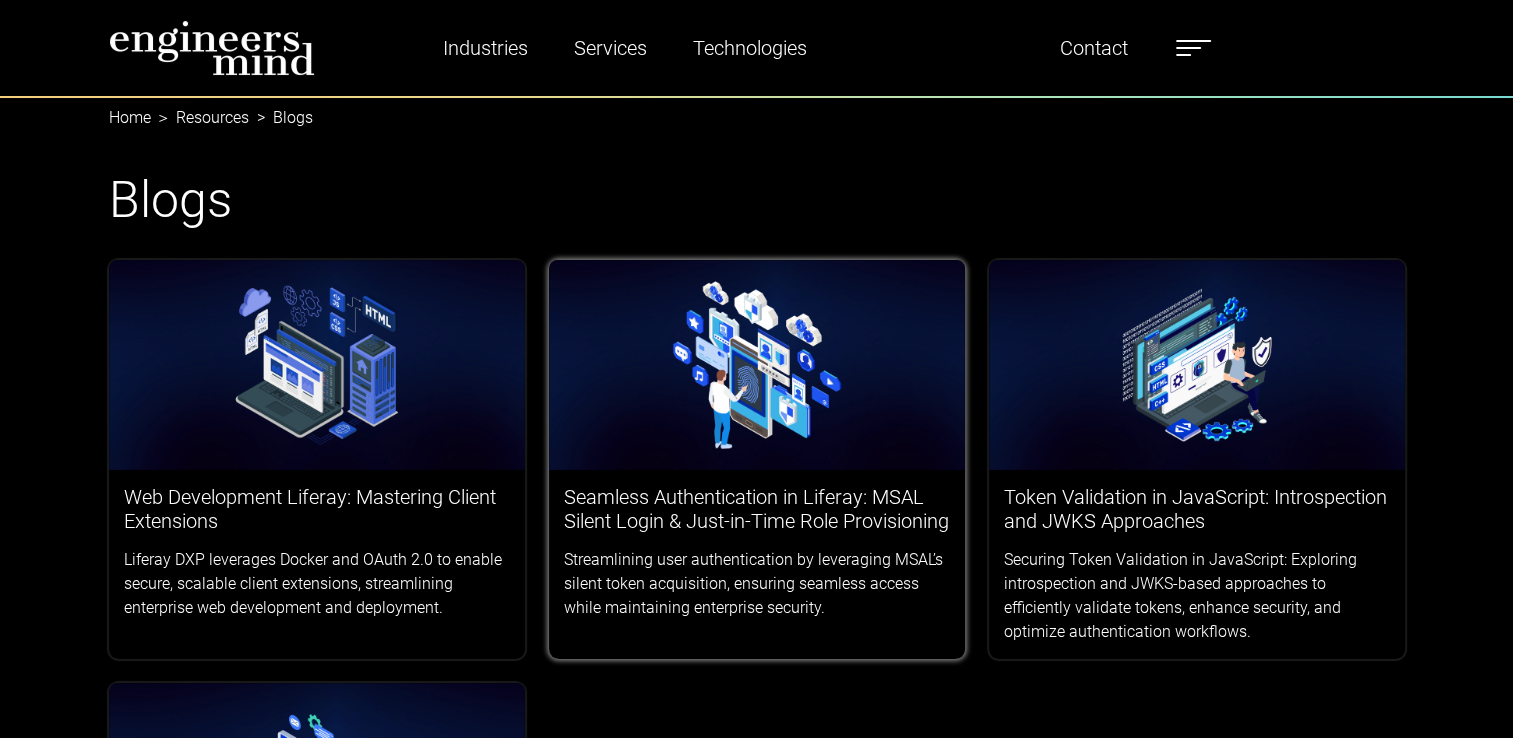 click on "Seamless Authentication in Liferay: MSAL Silent Login & Just-in-Time Role Provisioning" at bounding box center [757, 509] 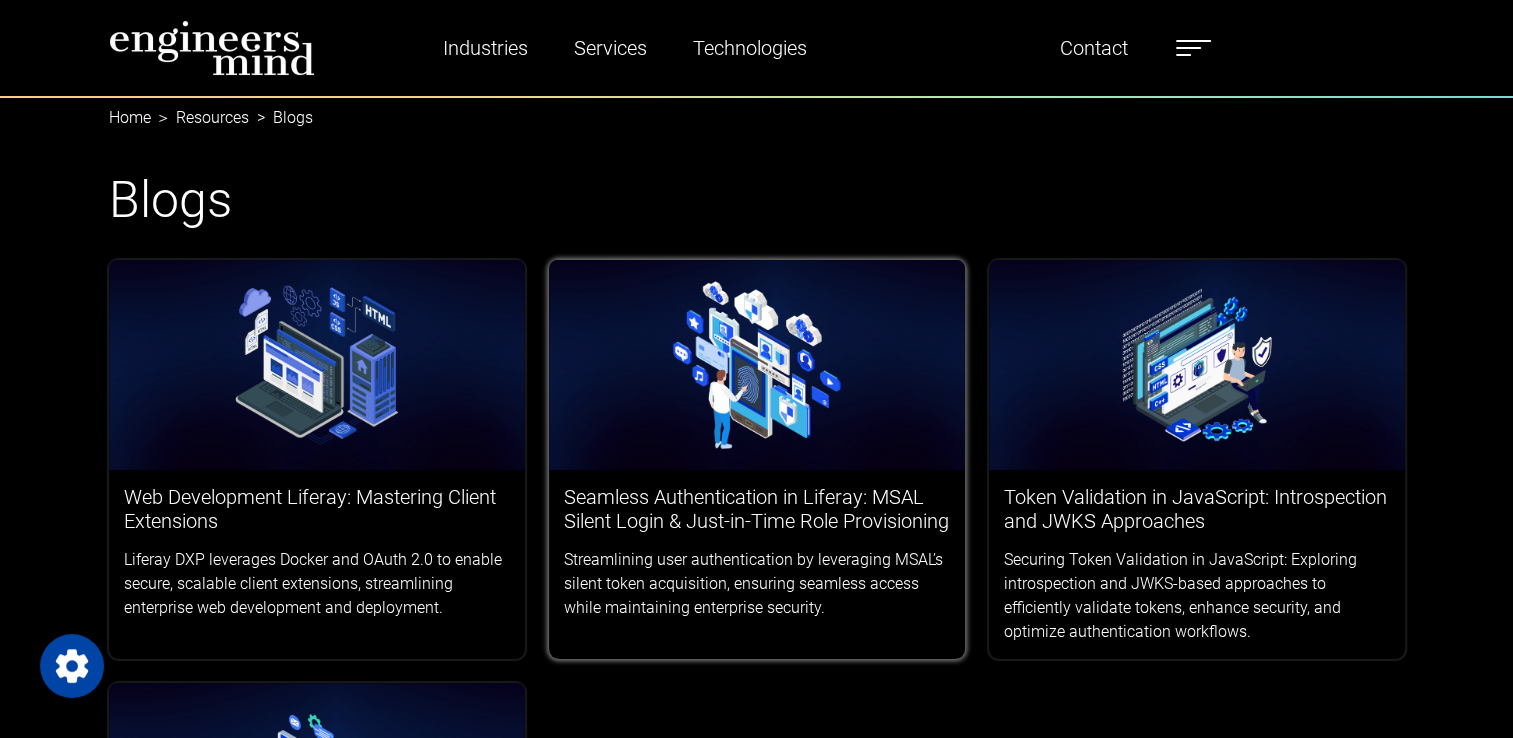 scroll, scrollTop: 0, scrollLeft: 0, axis: both 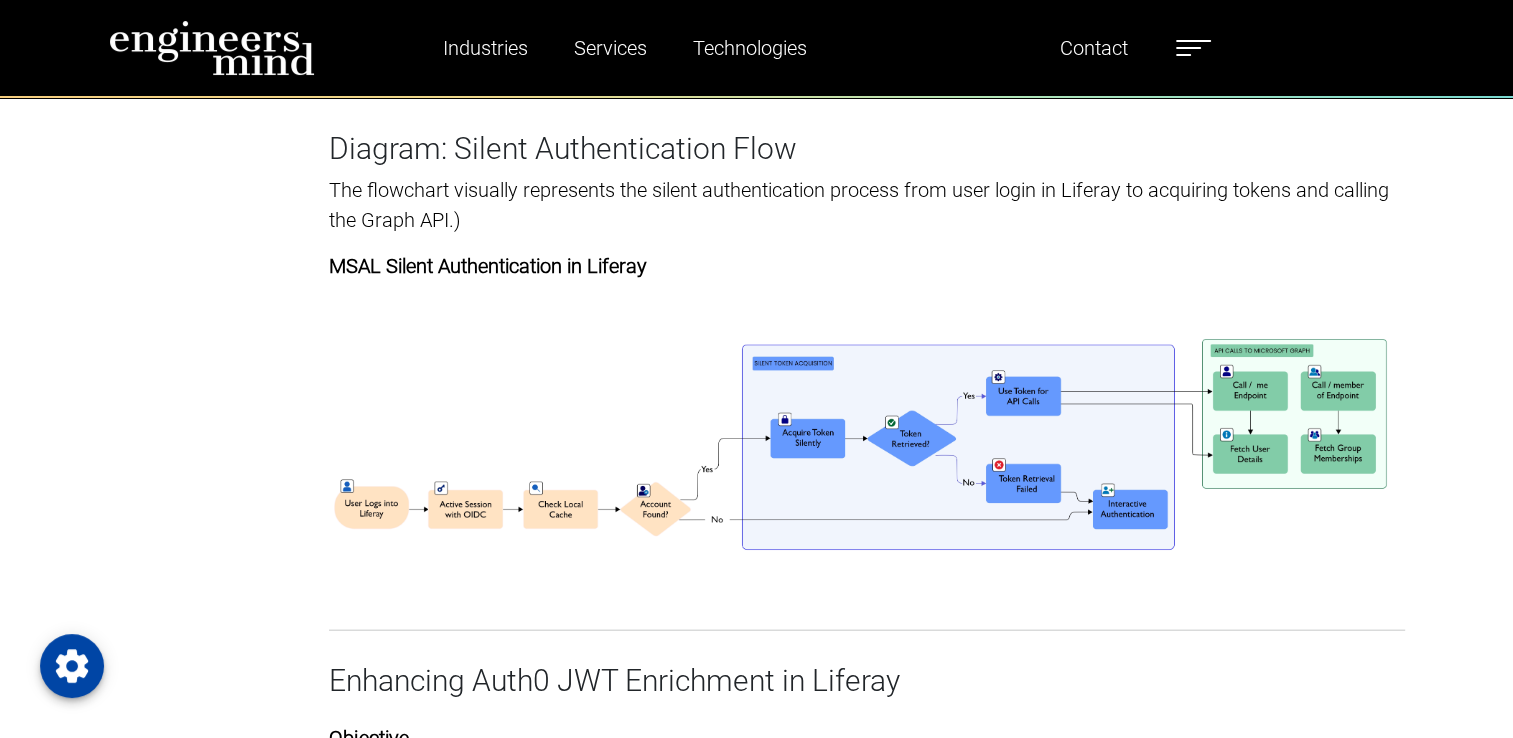 click at bounding box center [1193, 48] 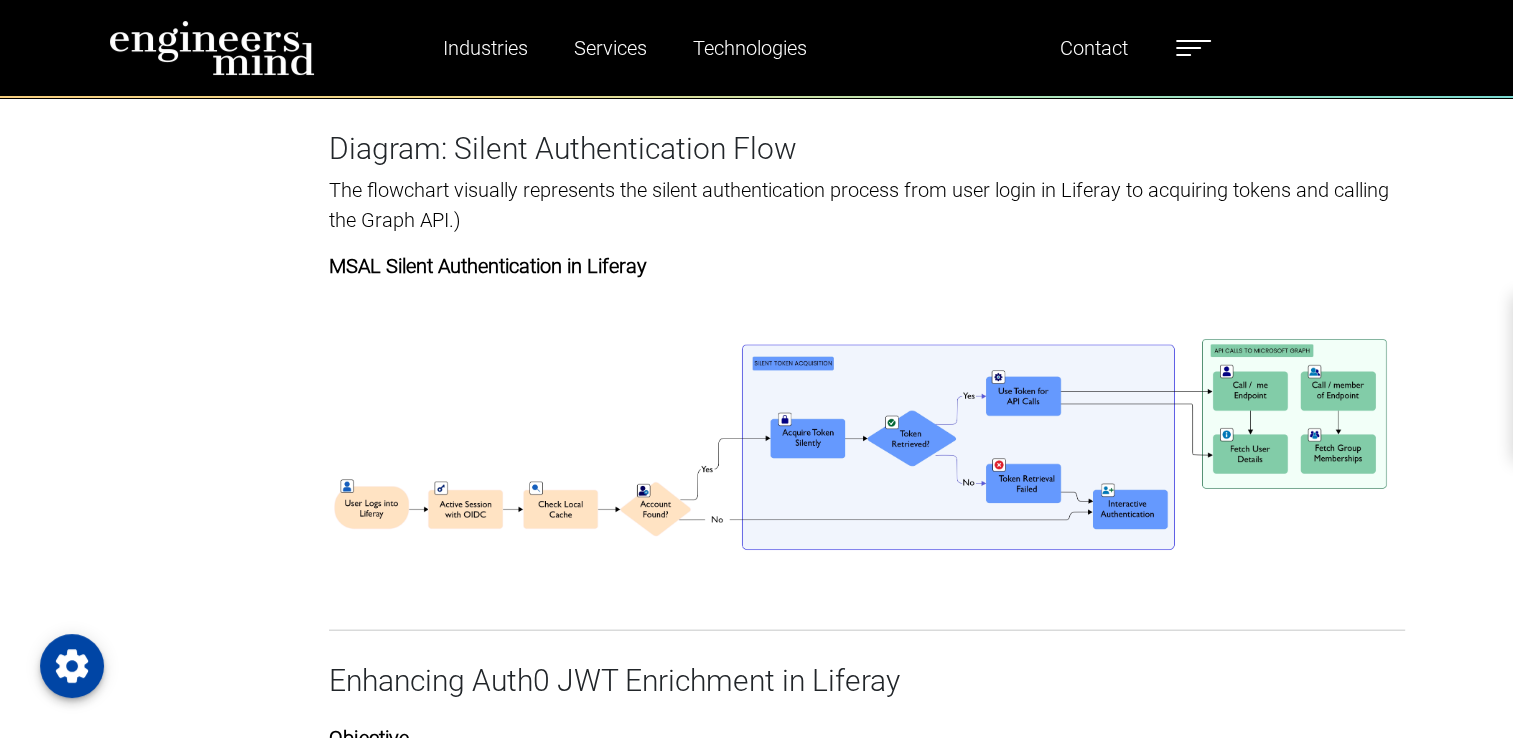 click on "Blogs" at bounding box center (1747, 321) 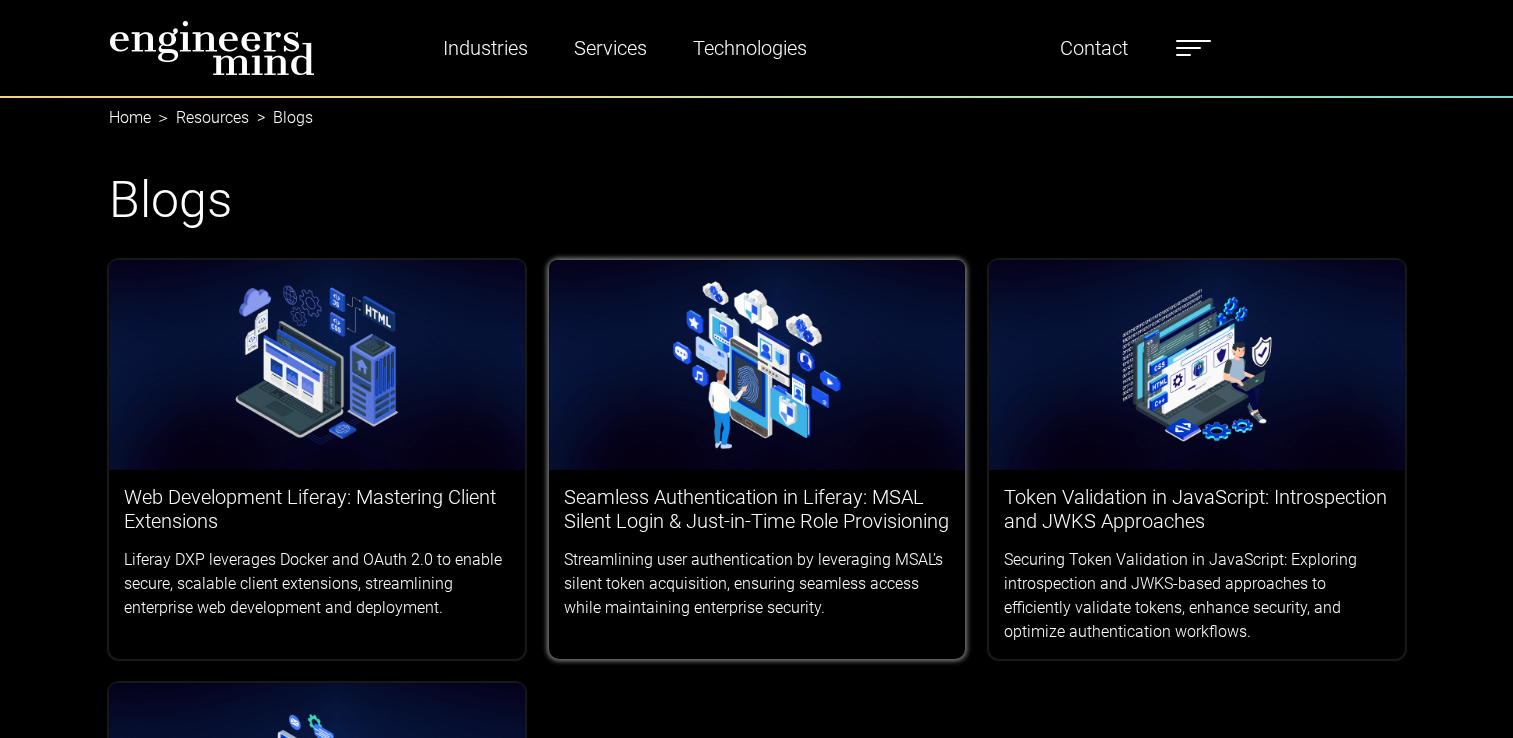 scroll, scrollTop: 0, scrollLeft: 0, axis: both 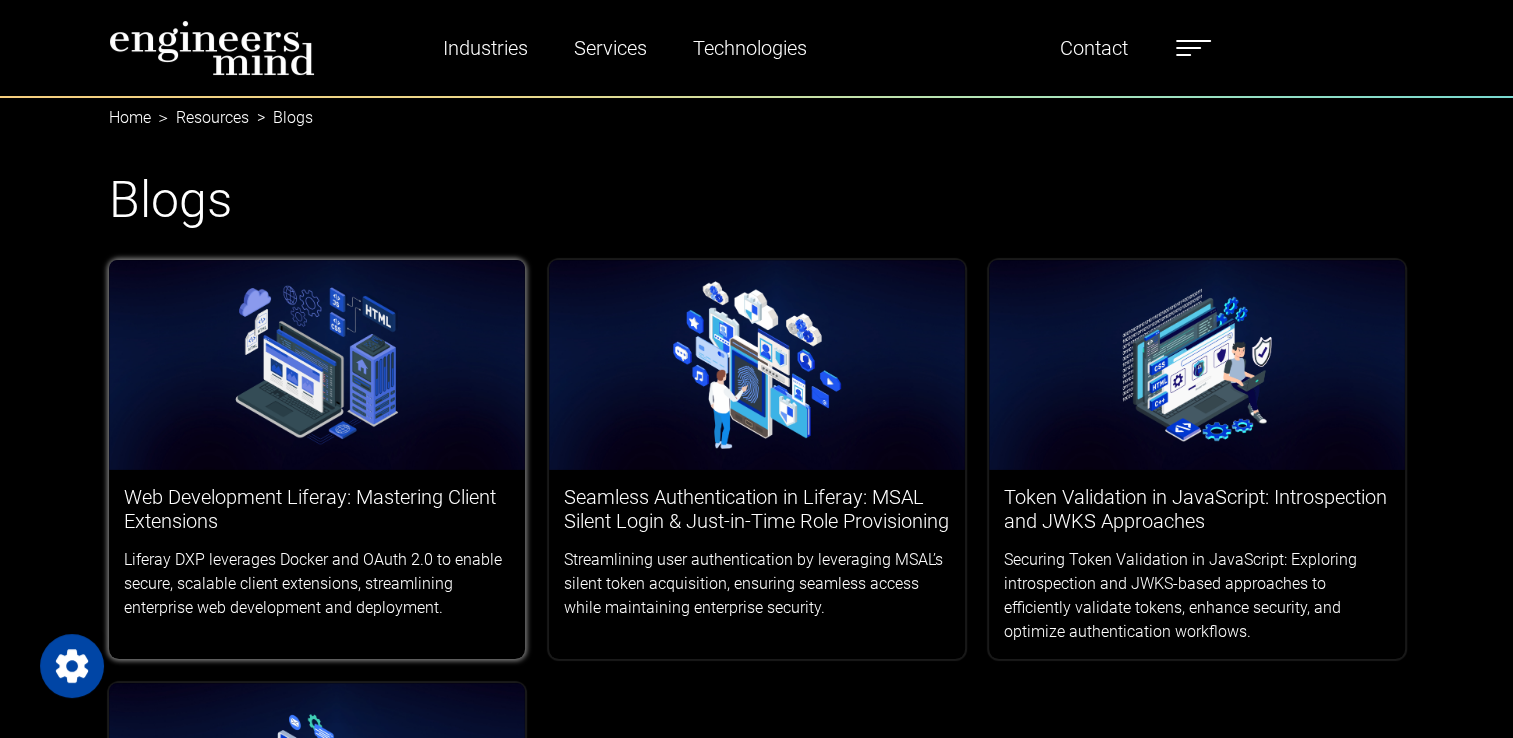 click at bounding box center (317, 365) 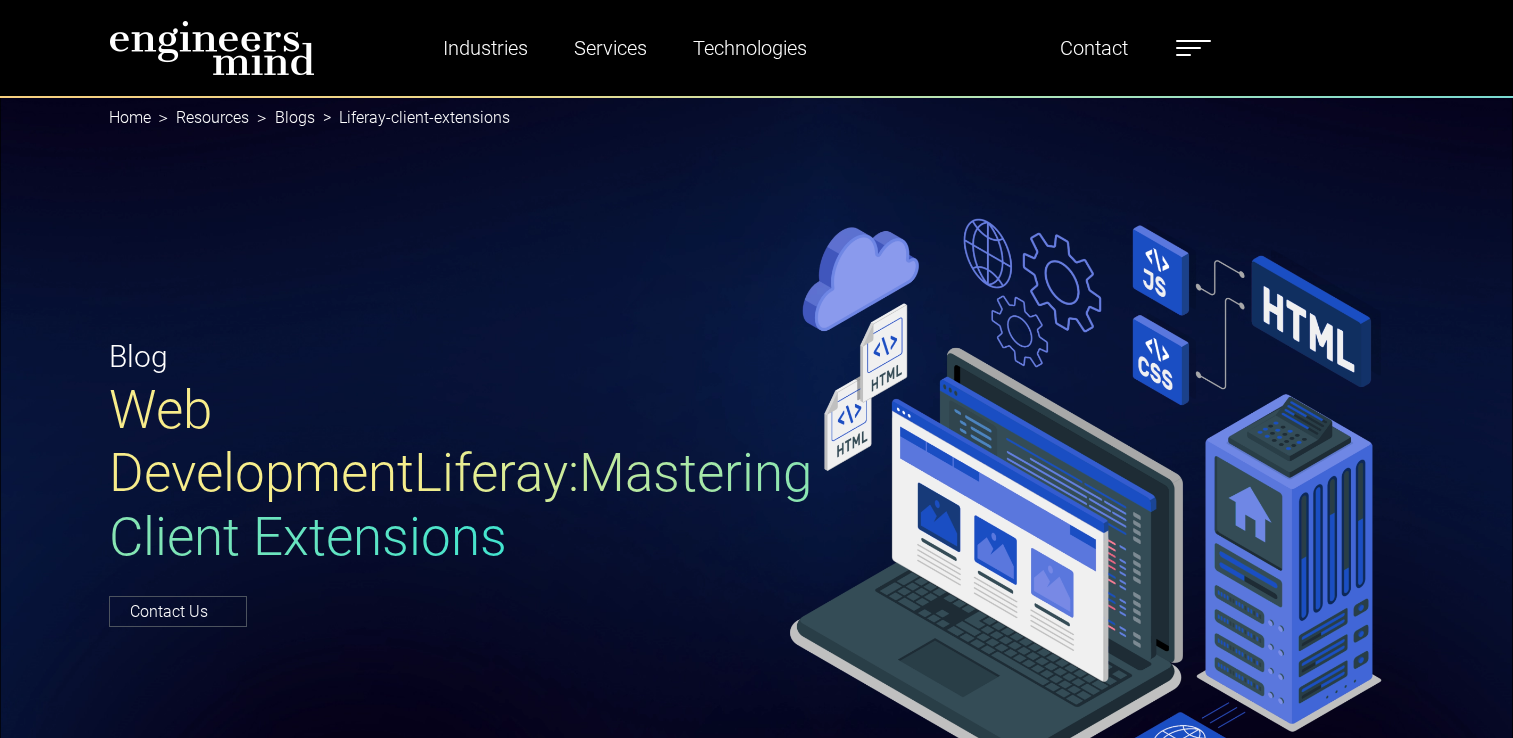 scroll, scrollTop: 0, scrollLeft: 0, axis: both 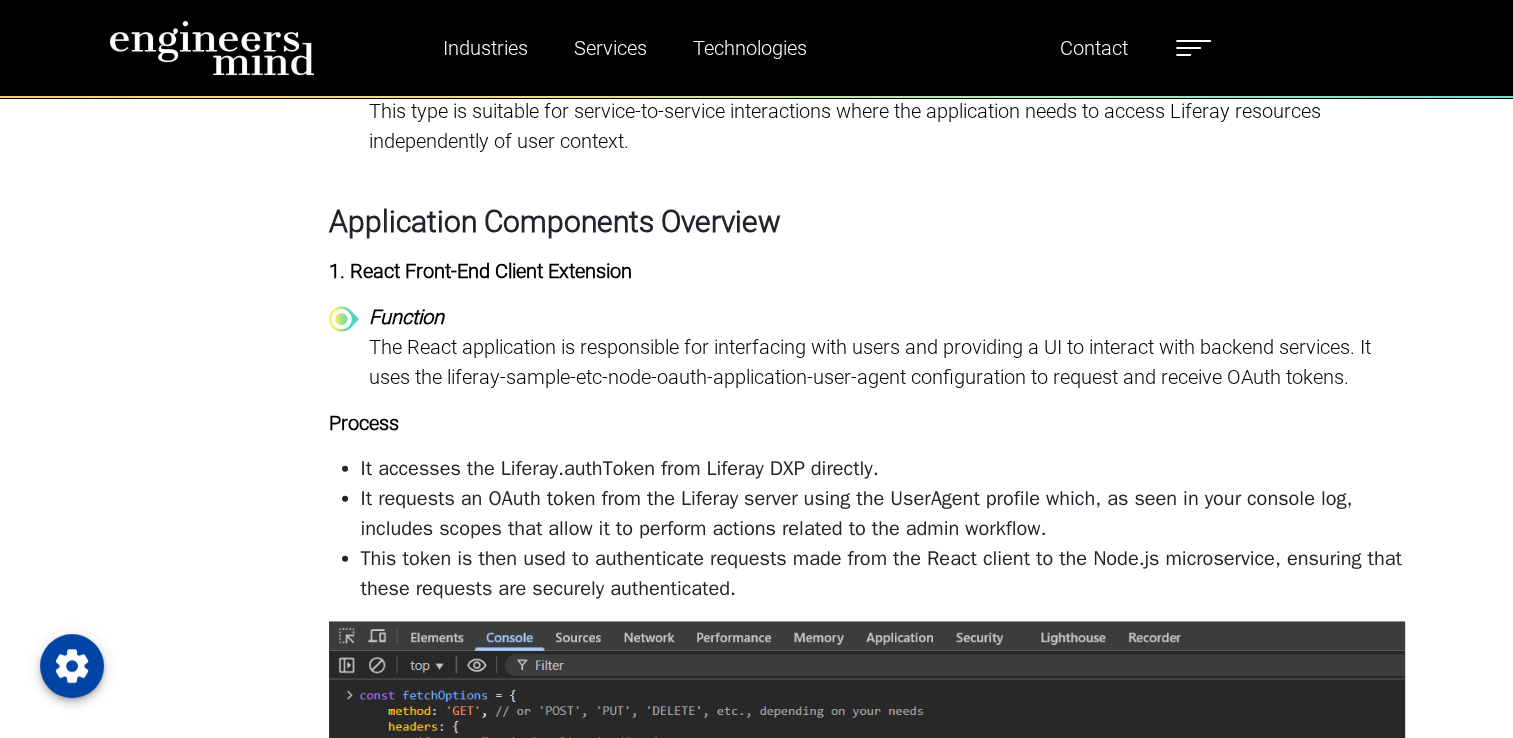 click on "1. React Front-End Client Extension" at bounding box center [480, 271] 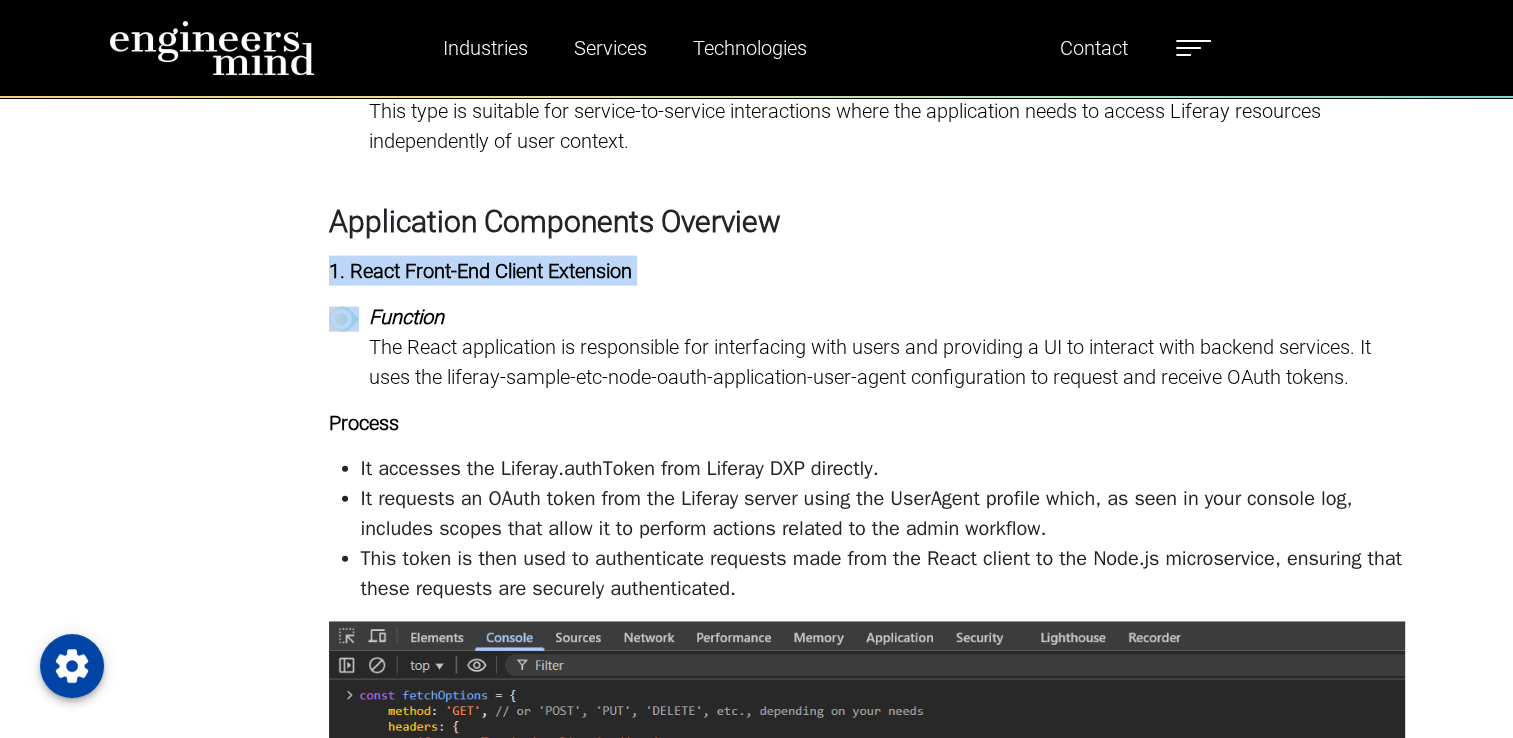 click on "1. React Front-End Client Extension" at bounding box center [480, 271] 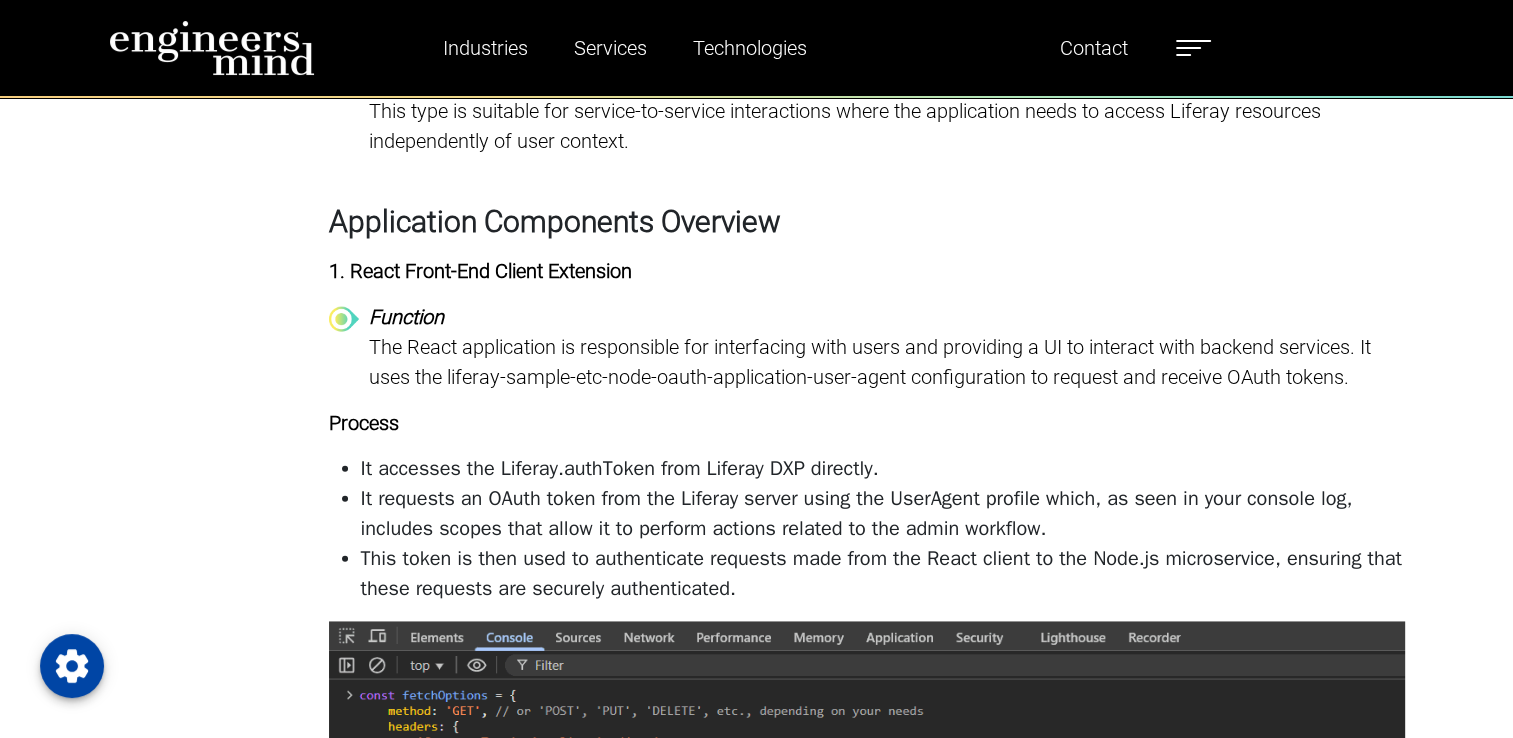 click on "by   Hasnain Ahmed Shaikh 8 minute read" at bounding box center (207, 1629) 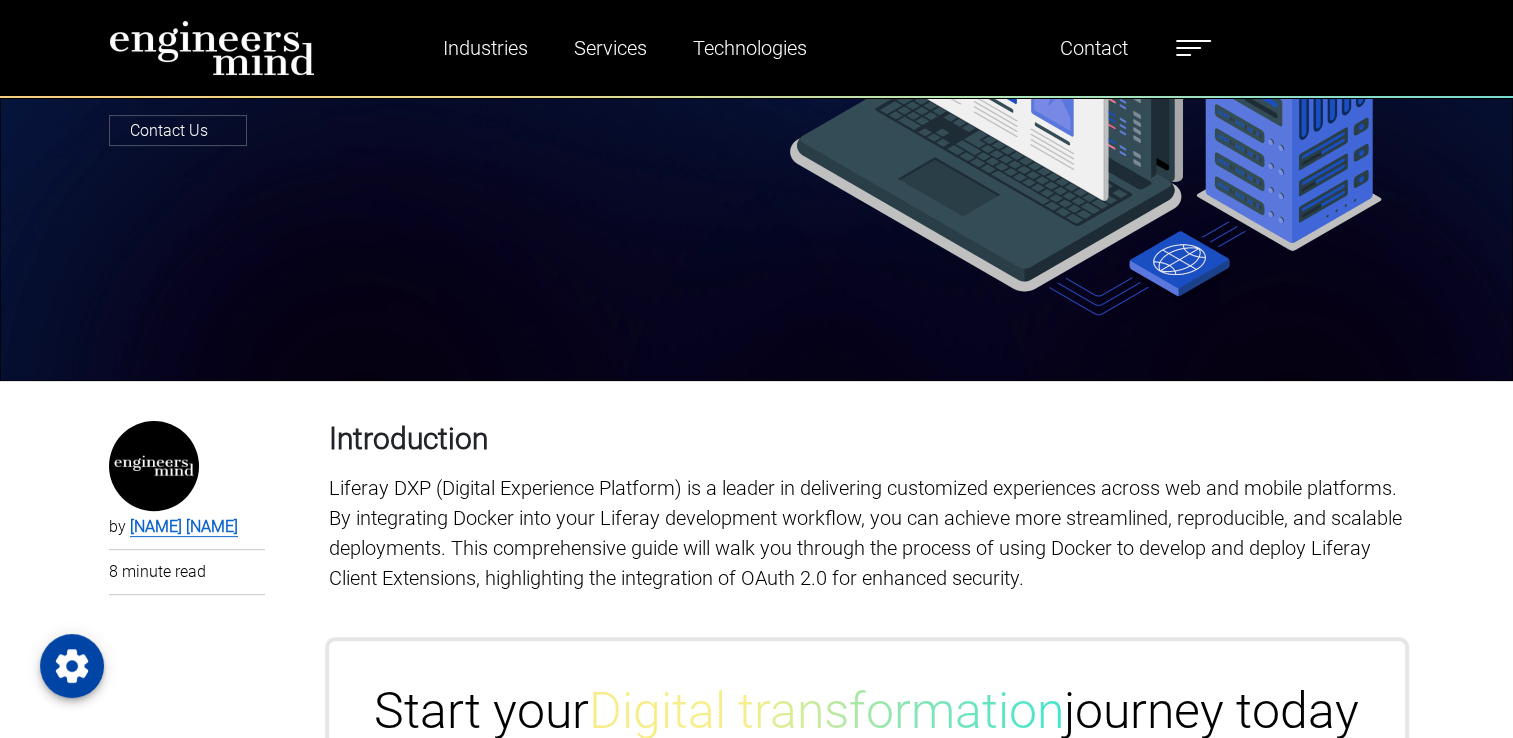 scroll, scrollTop: 0, scrollLeft: 0, axis: both 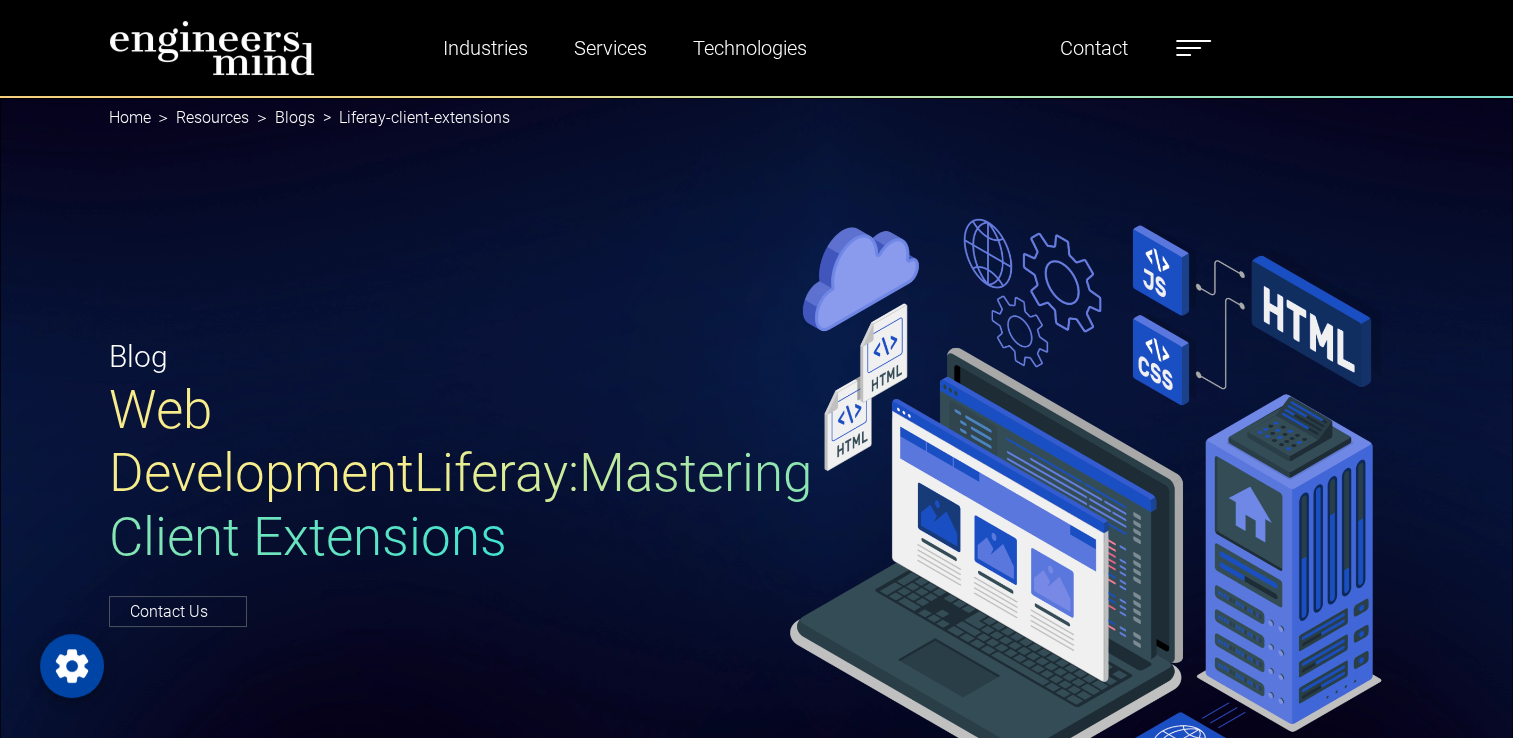 drag, startPoint x: 111, startPoint y: 399, endPoint x: 572, endPoint y: 513, distance: 474.8863 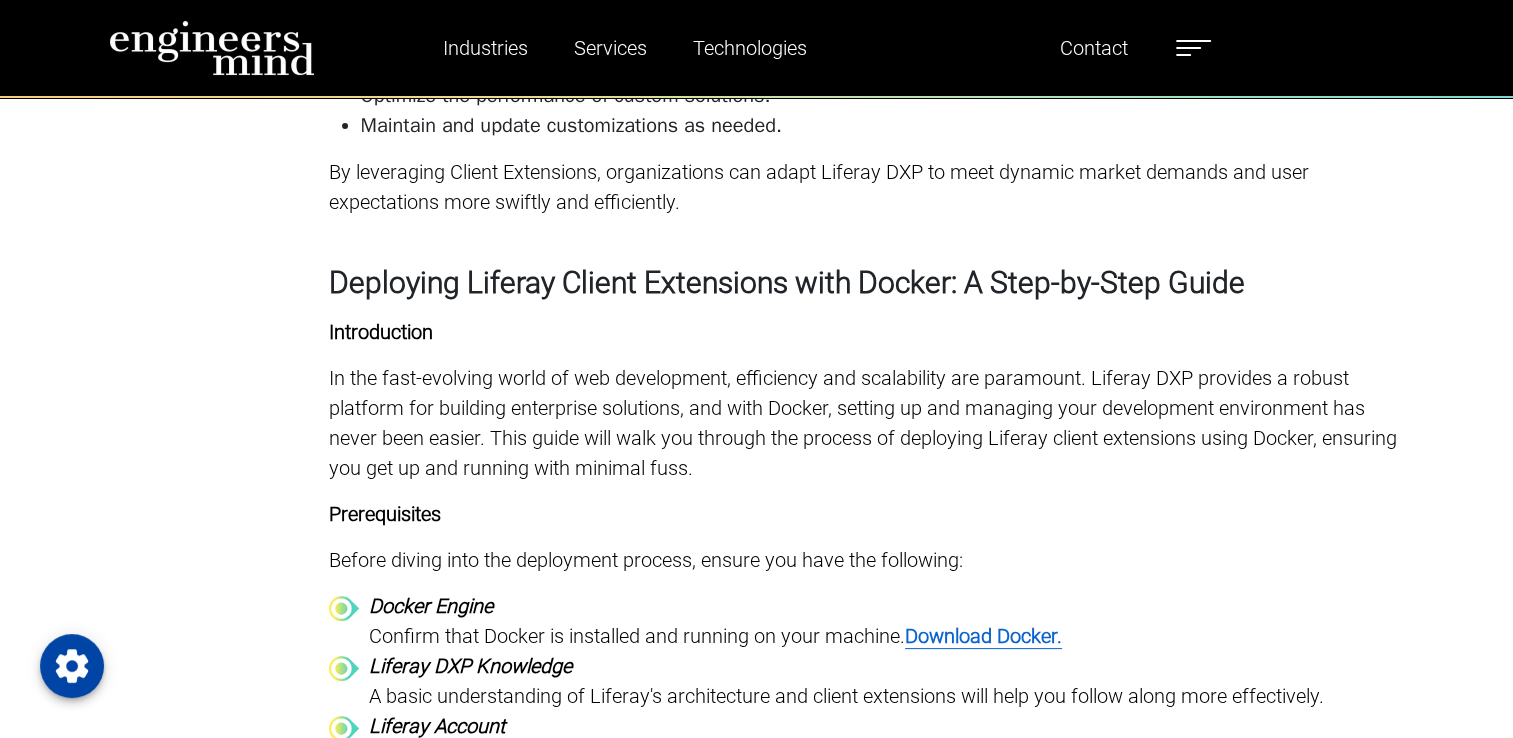 scroll, scrollTop: 7315, scrollLeft: 0, axis: vertical 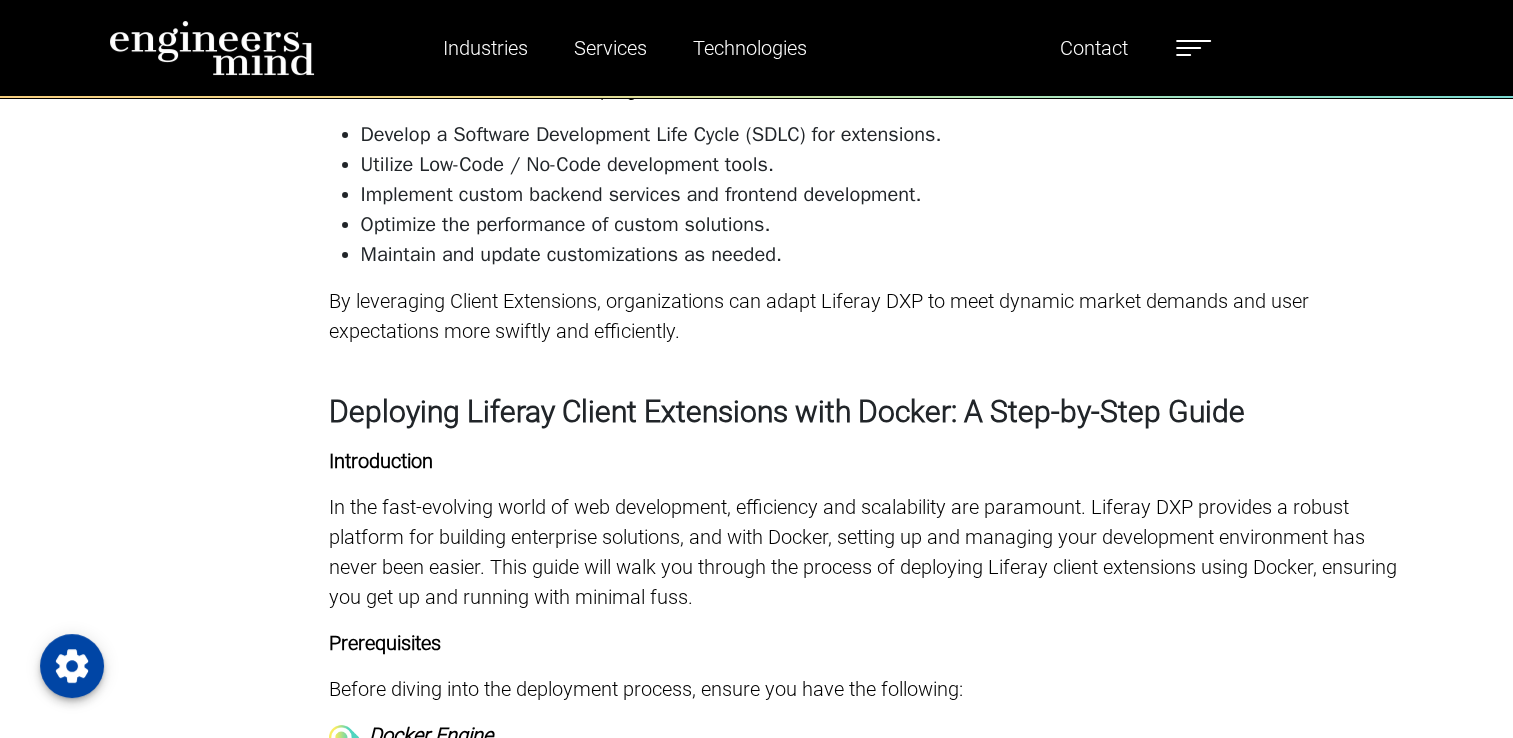 click on "Deploying Liferay Client Extensions with Docker: A Step-by-Step Guide" at bounding box center [867, 412] 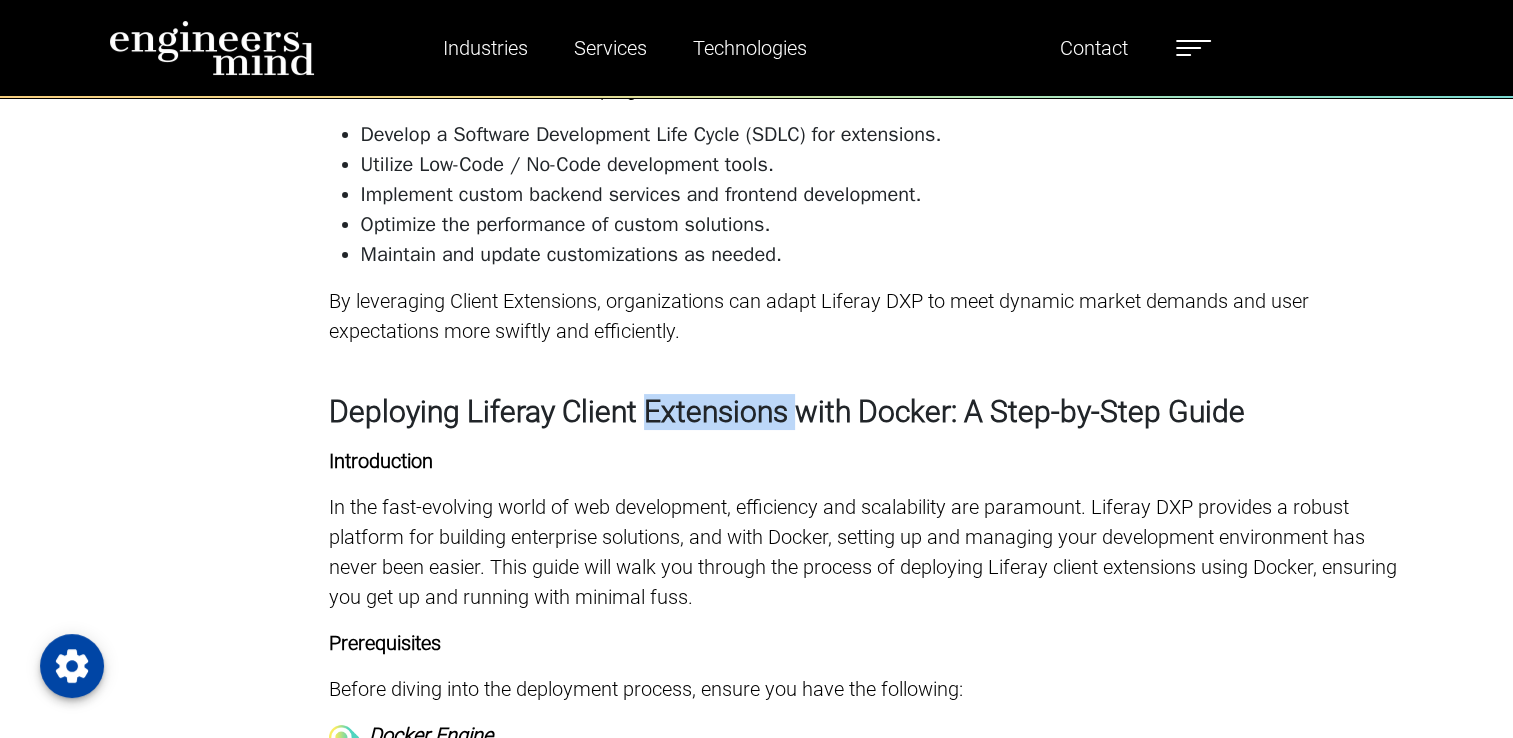 click on "Deploying Liferay Client Extensions with Docker: A Step-by-Step Guide" at bounding box center (867, 412) 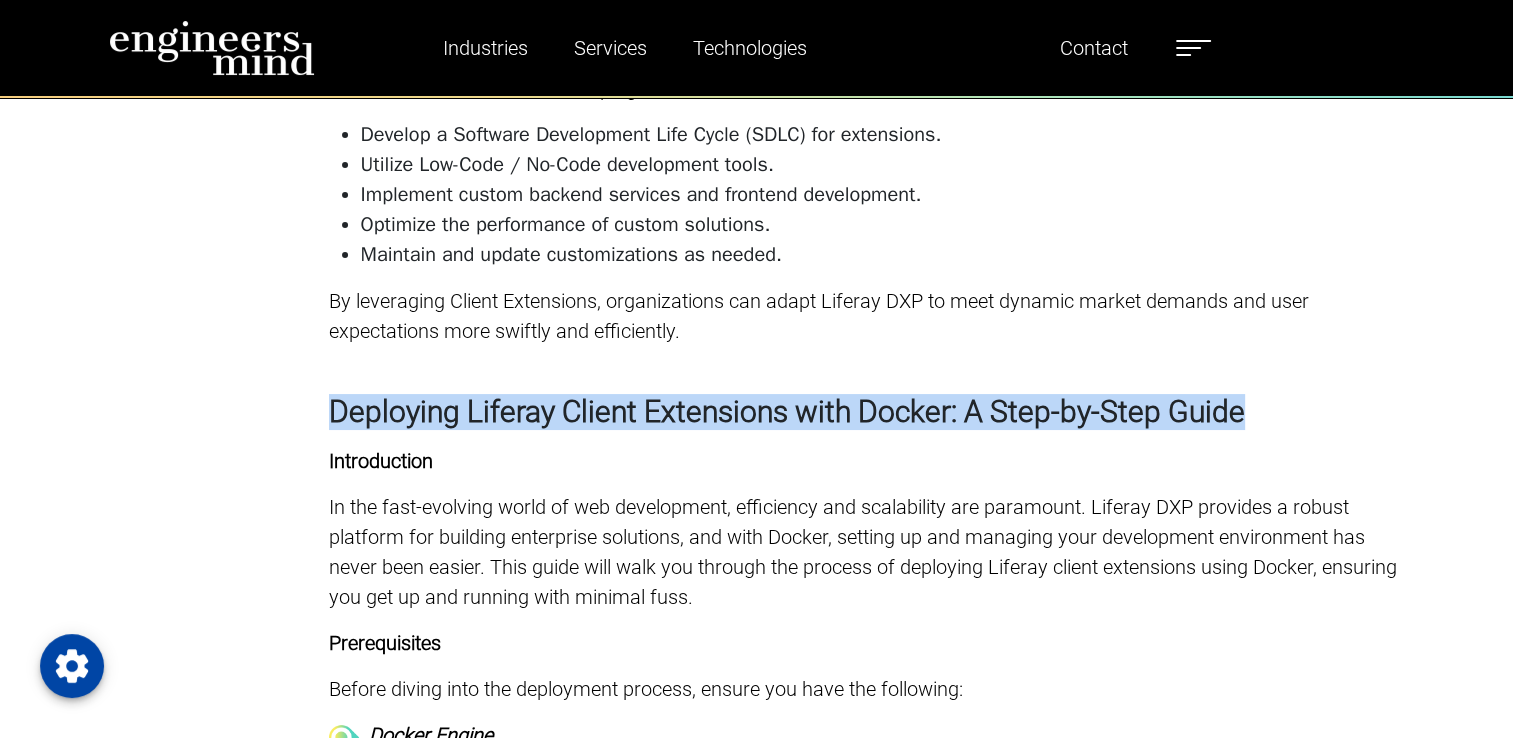 click on "Deploying Liferay Client Extensions with Docker: A Step-by-Step Guide" at bounding box center [867, 412] 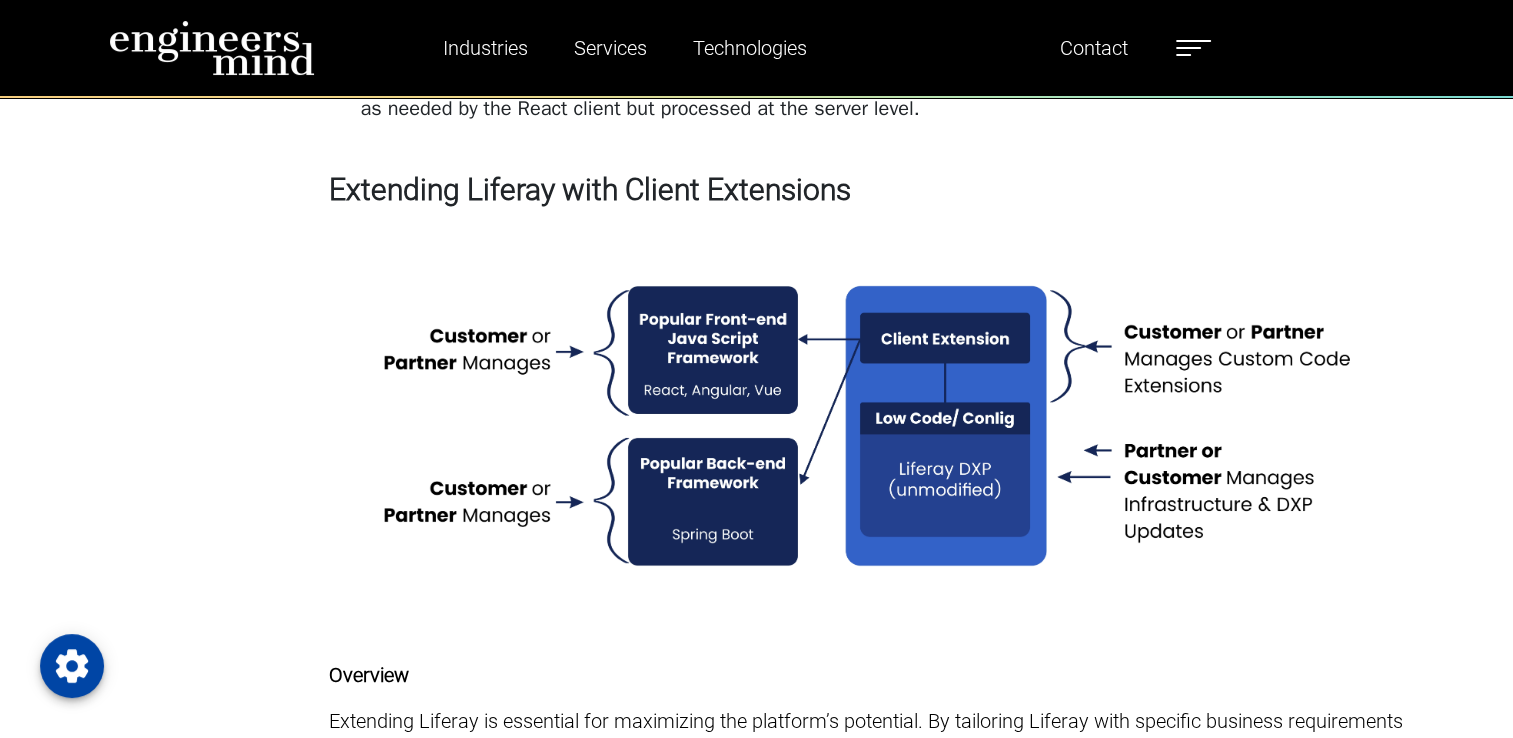 click on "by   Hasnain Ahmed Shaikh 8 minute read" at bounding box center (207, -254) 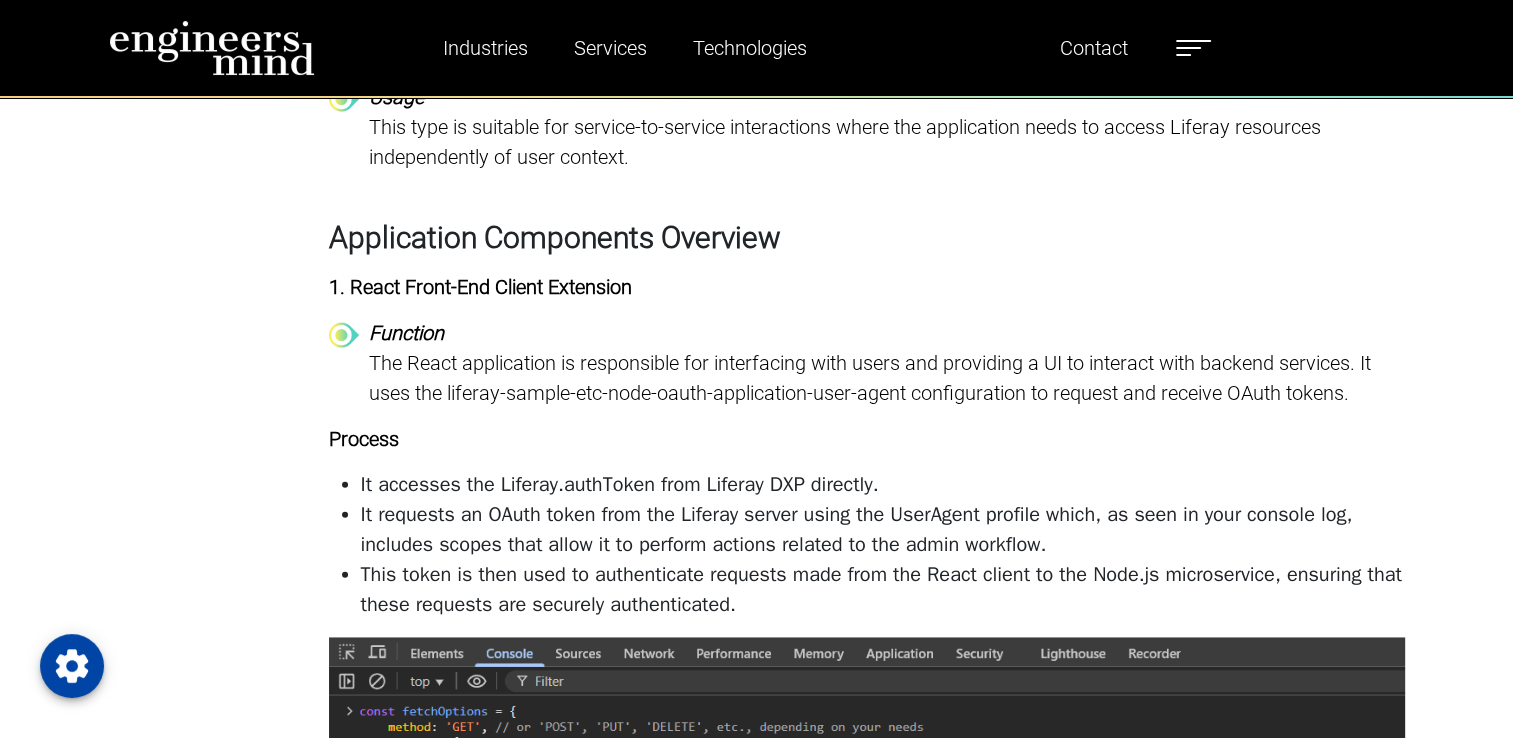 scroll, scrollTop: 4515, scrollLeft: 0, axis: vertical 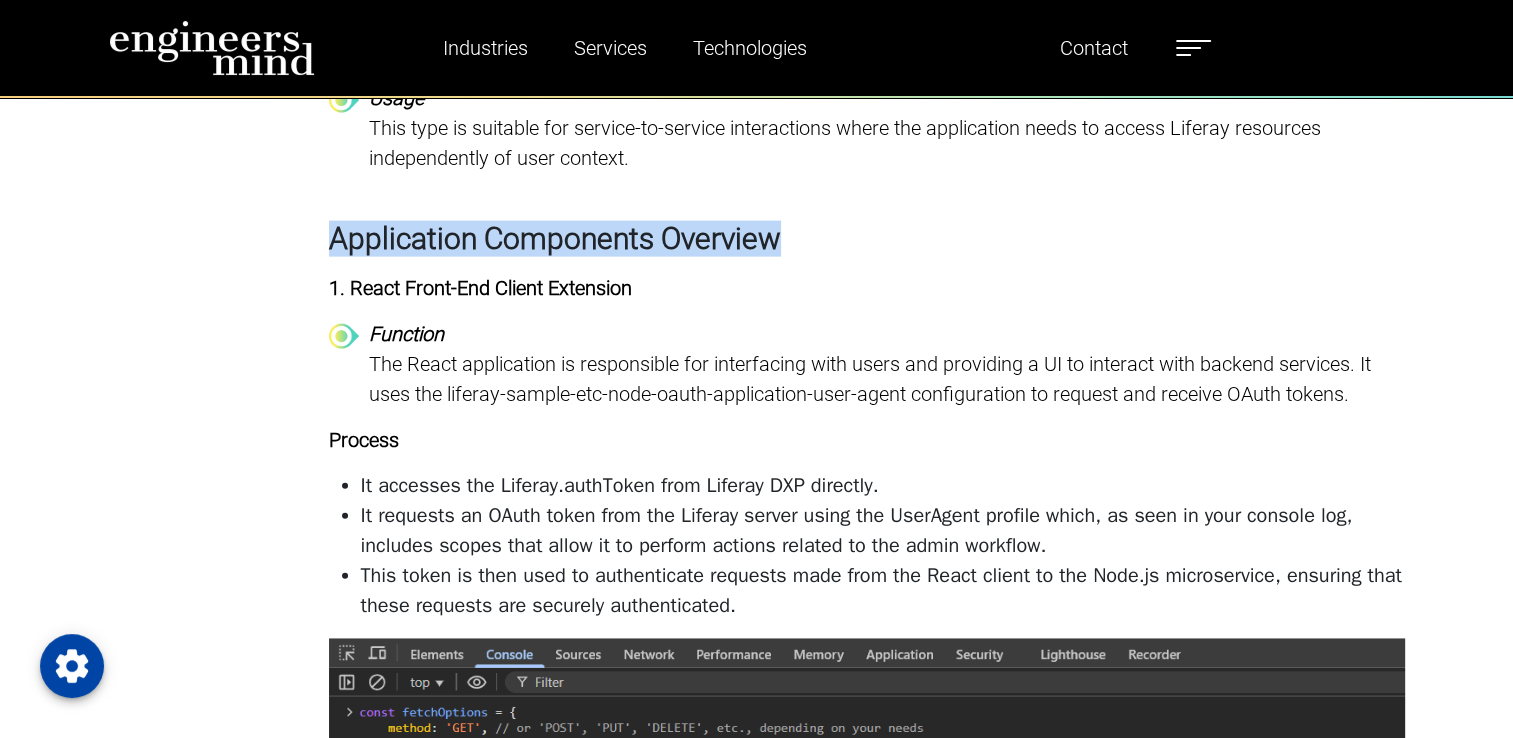 drag, startPoint x: 788, startPoint y: 229, endPoint x: 333, endPoint y: 222, distance: 455.05383 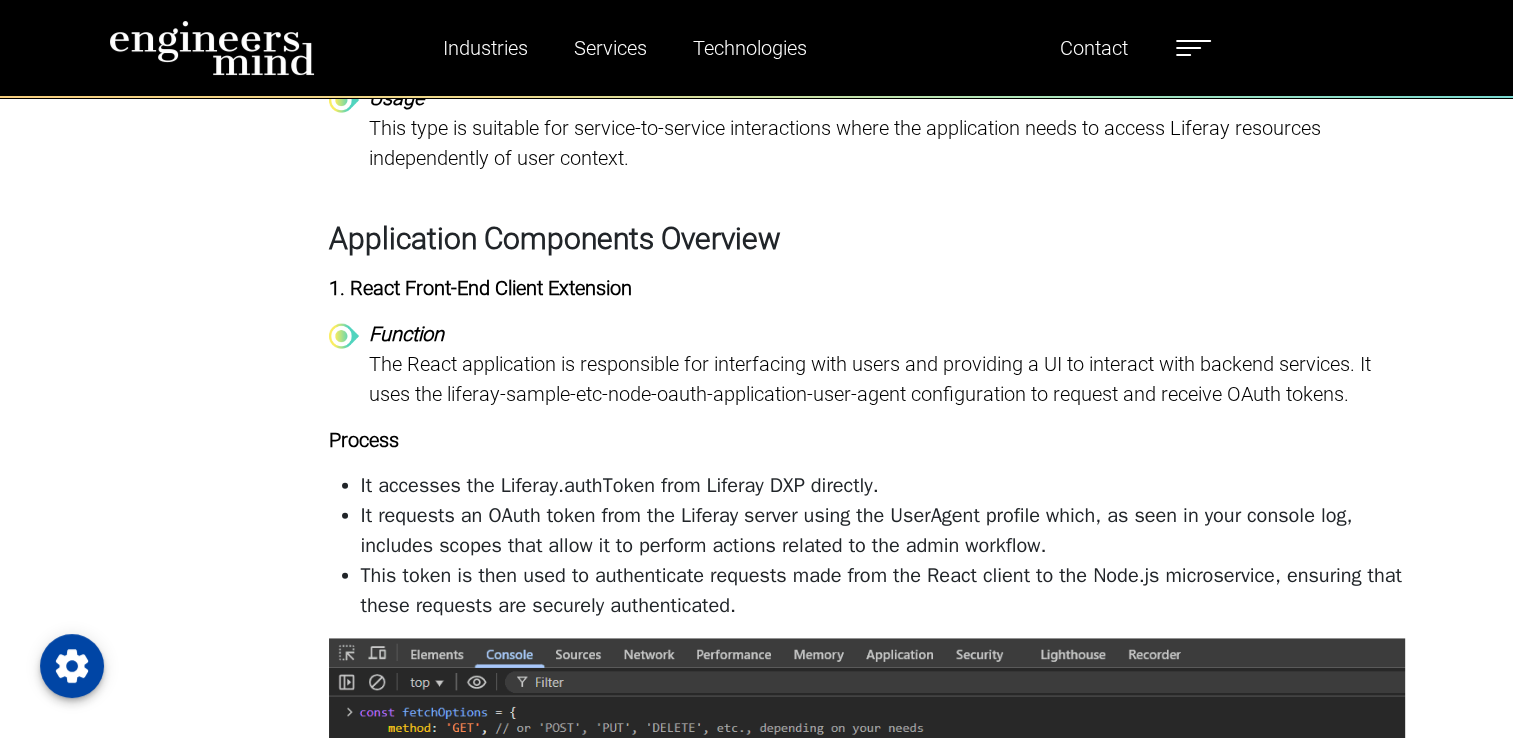click on "by   Hasnain Ahmed Shaikh 8 minute read" at bounding box center (207, 1646) 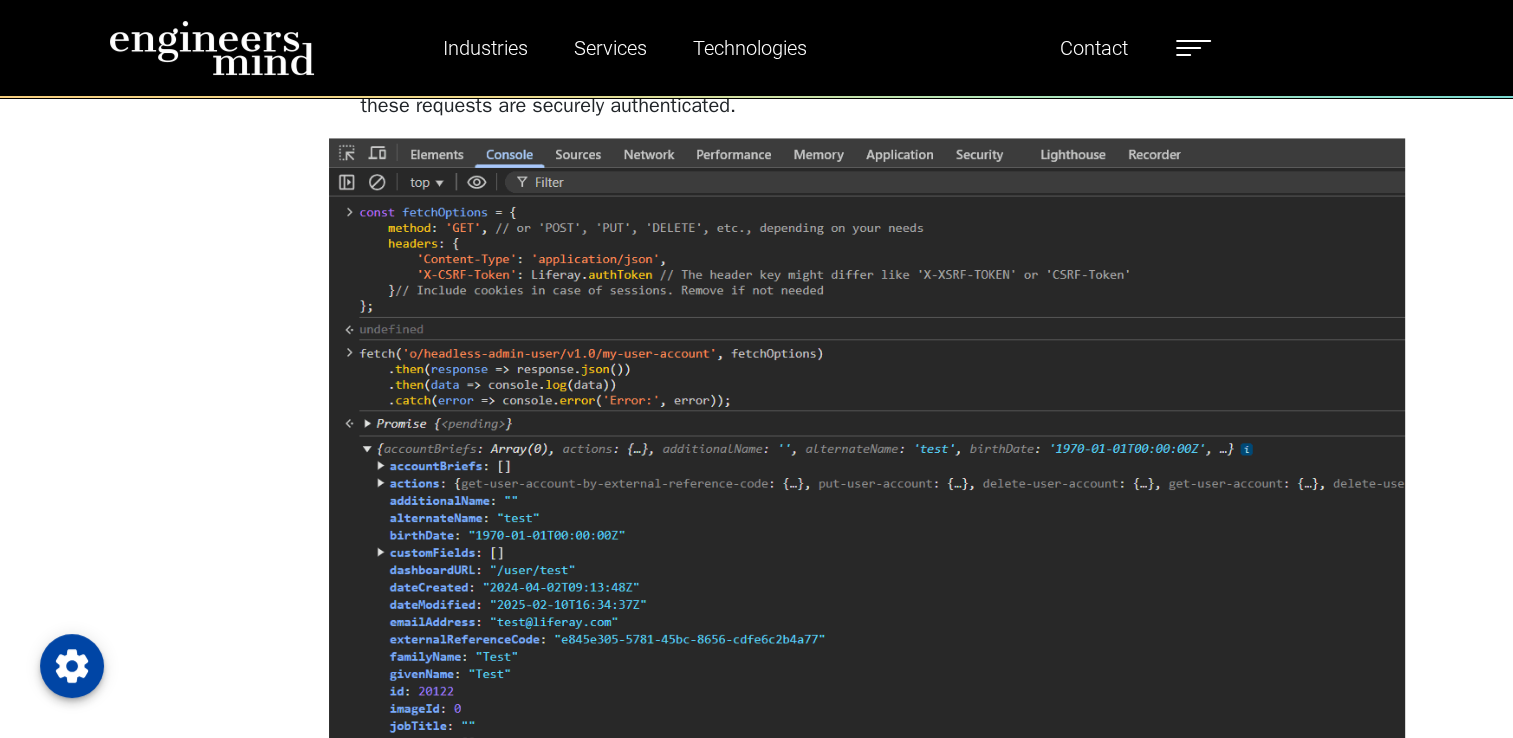 scroll, scrollTop: 5115, scrollLeft: 0, axis: vertical 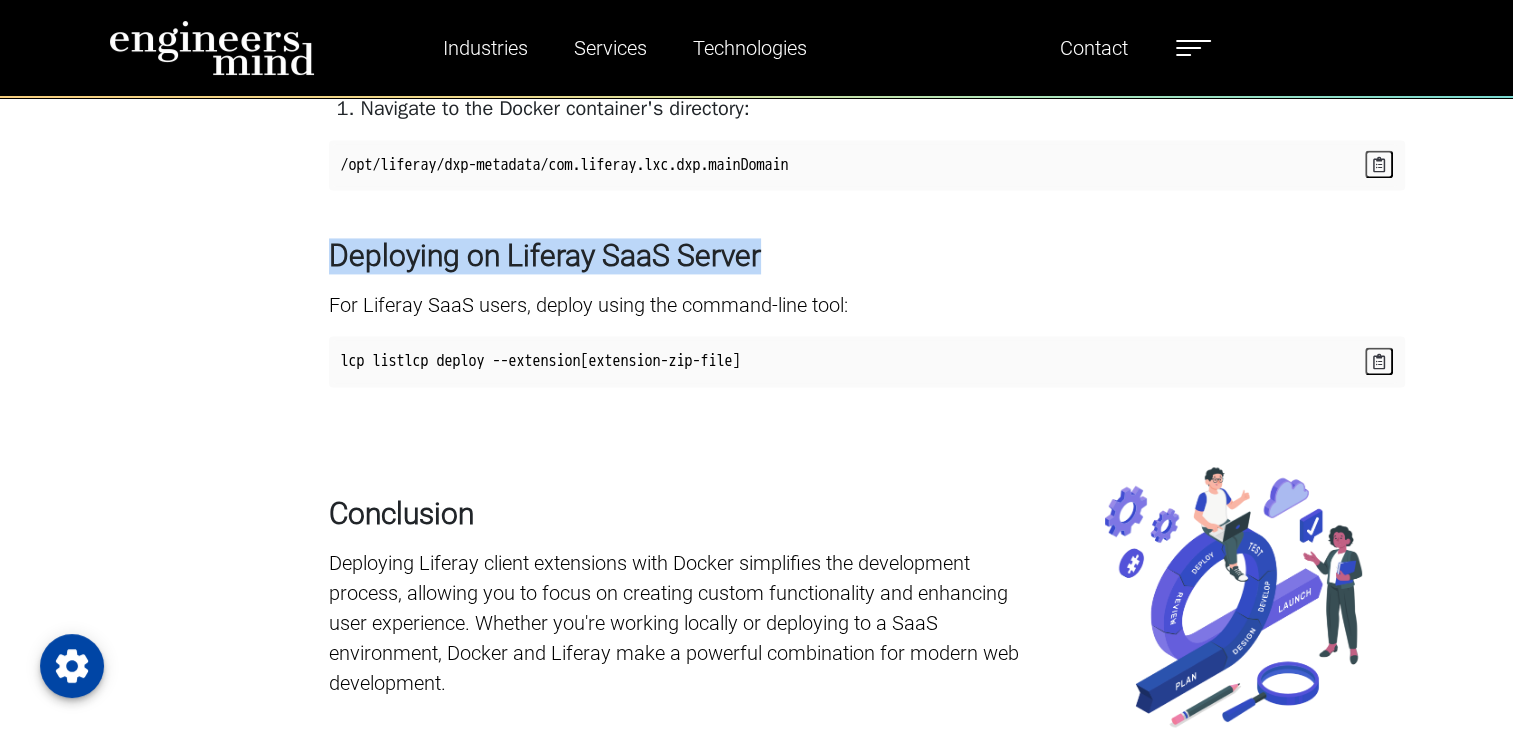 drag, startPoint x: 321, startPoint y: 355, endPoint x: 796, endPoint y: 365, distance: 475.10526 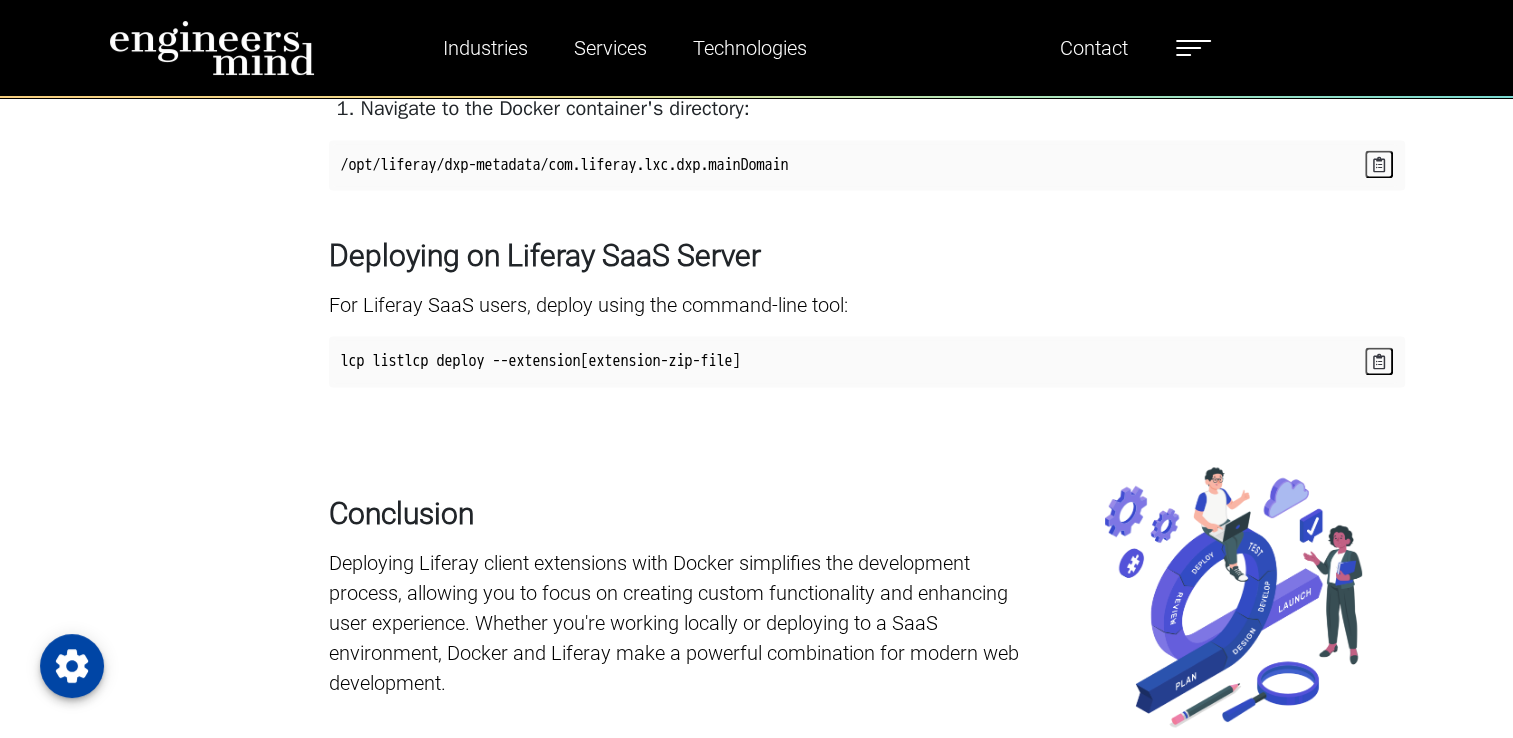 click on "by   Hasnain Ahmed Shaikh 8 minute read Introduction Liferay DXP (Digital Experience Platform) is a leader in delivering customized experiences across web and mobile platforms. By integrating Docker into your Liferay development workflow, you can achieve more streamlined, reproducible, and scalable deployments. This comprehensive guide will walk you through the process of using Docker to develop and deploy Liferay Client Extensions, highlighting the integration of OAuth 2.0 for enhanced security. Start your  Digital transformation  journey today Engage EM    Integrating OAuth 2.0 with Liferay Enhancing Liferay with OAuth 2.0 Microservice Client Extensions You can define microservice client extensions to run your own code in response to events in your Liferay instance. How you implement the code is up to you: use the patterns and technologies you like. Microservice client extensions are hosted outside of Liferay and are triggered by cues from Liferay itself. Authentication Profiles Example: Application Logic 1" at bounding box center (756, -4468) 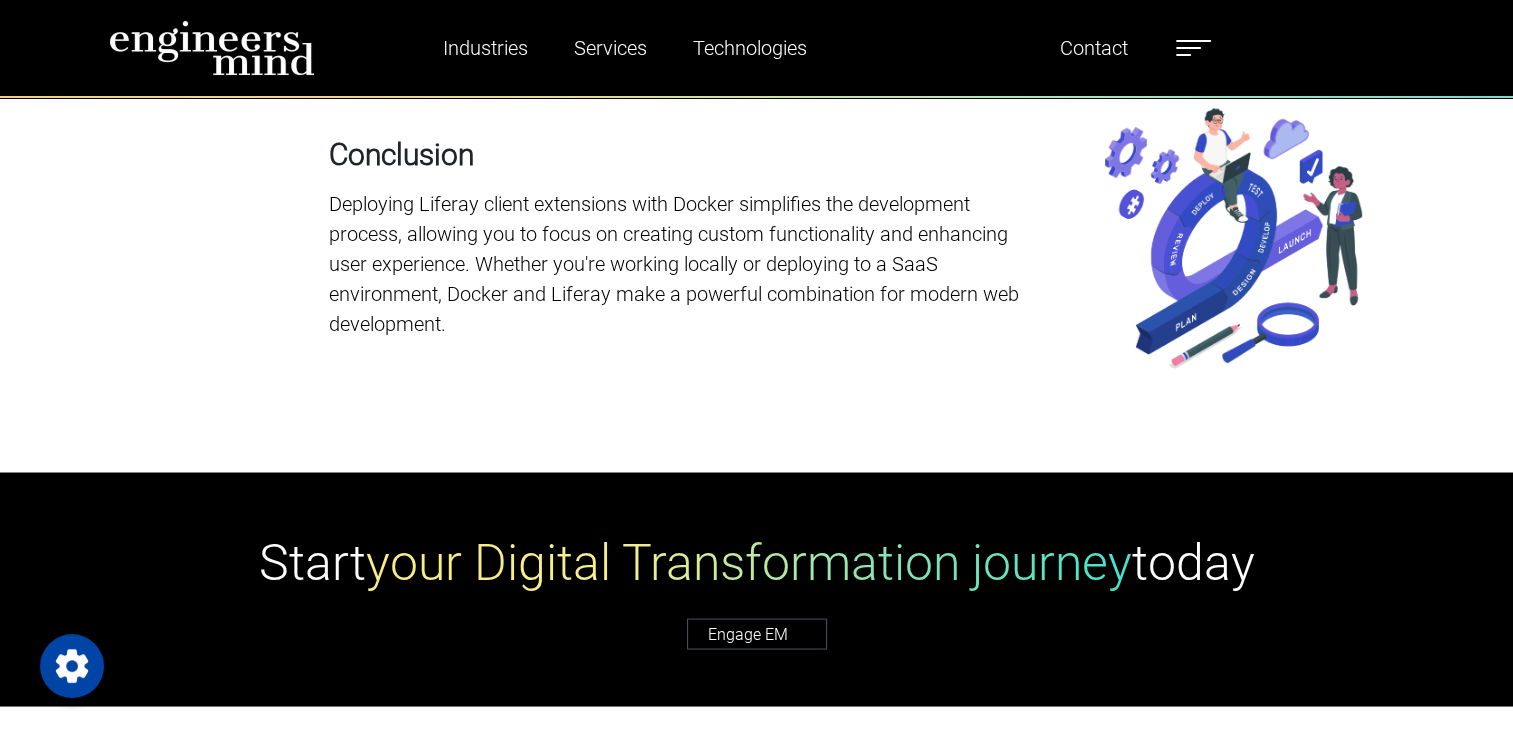 scroll, scrollTop: 10929, scrollLeft: 0, axis: vertical 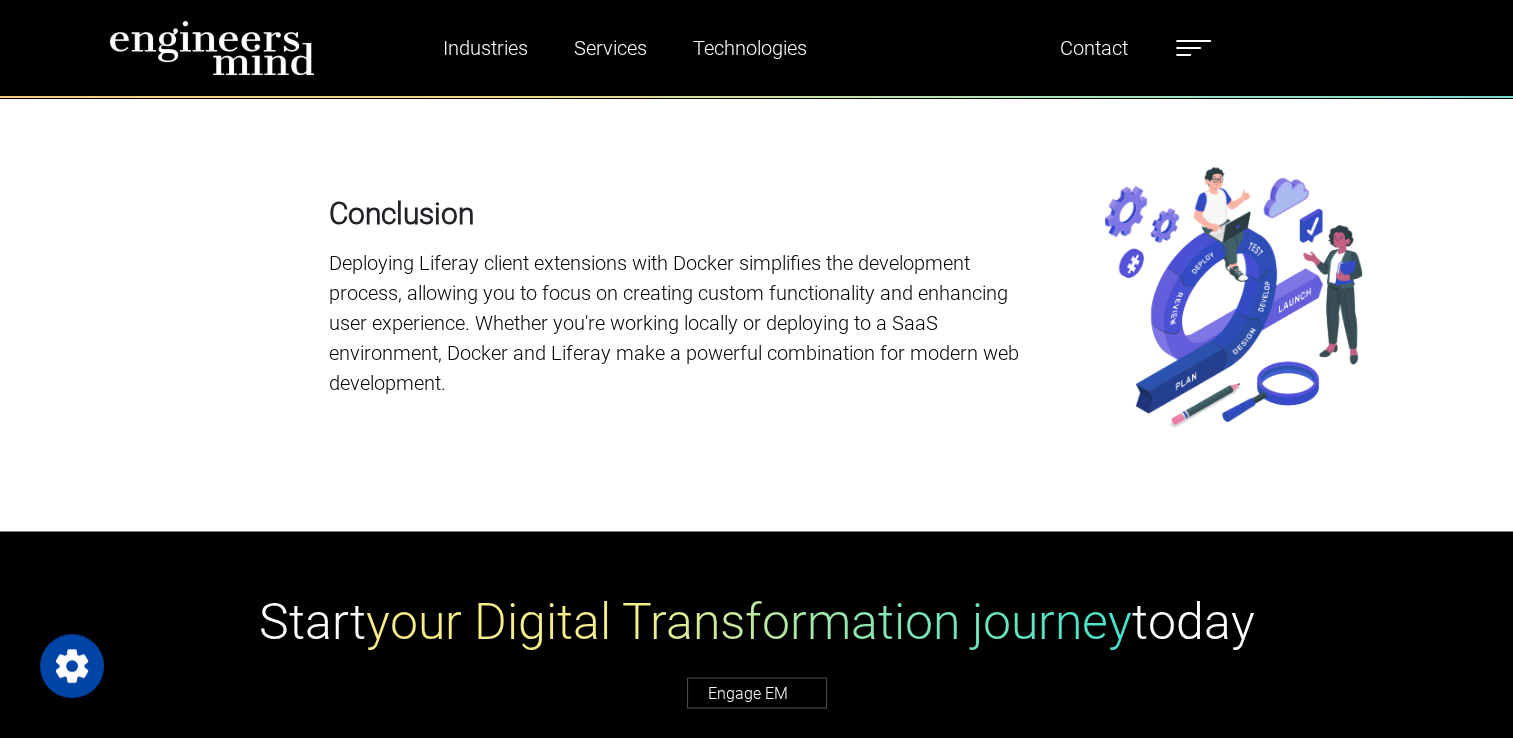 click at bounding box center (1193, 48) 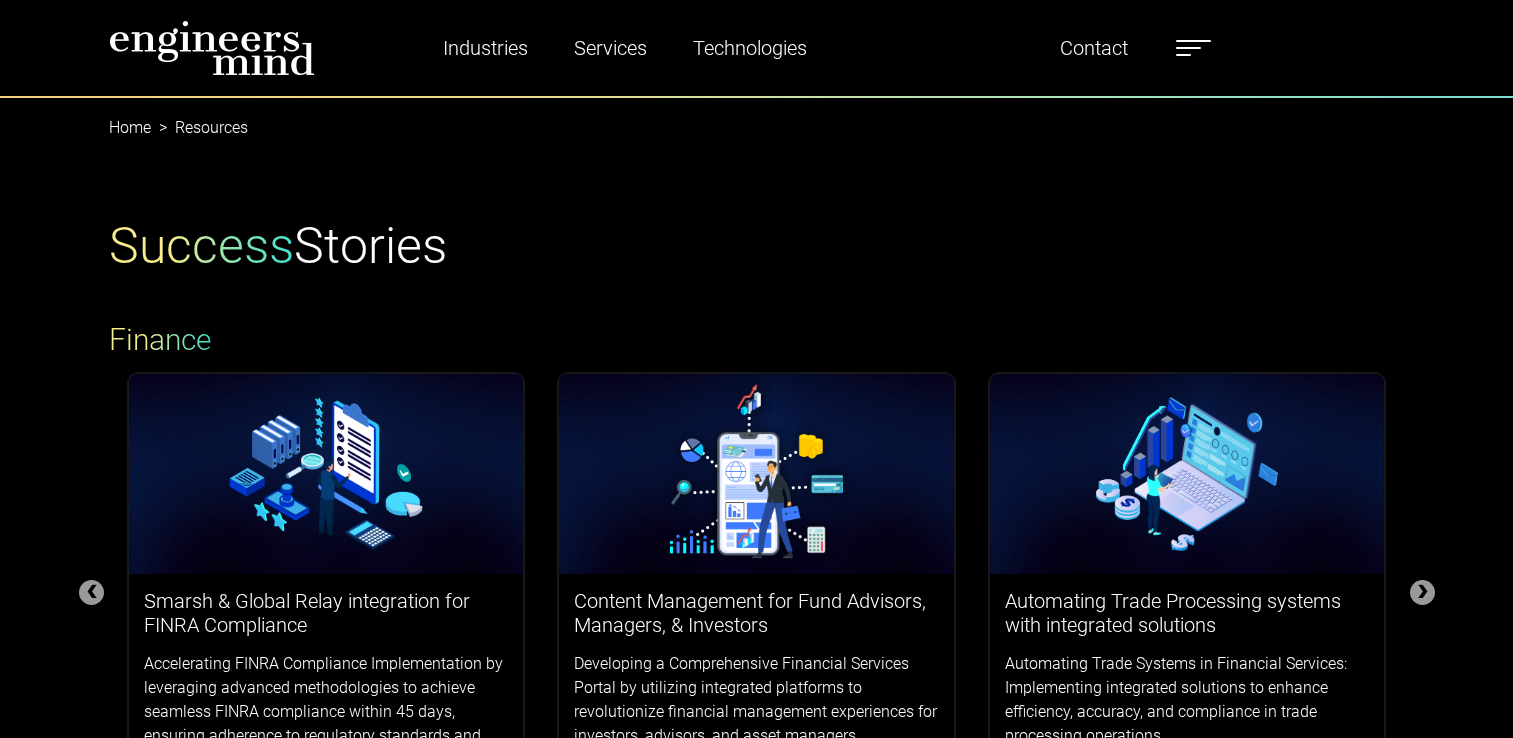 scroll, scrollTop: 0, scrollLeft: 0, axis: both 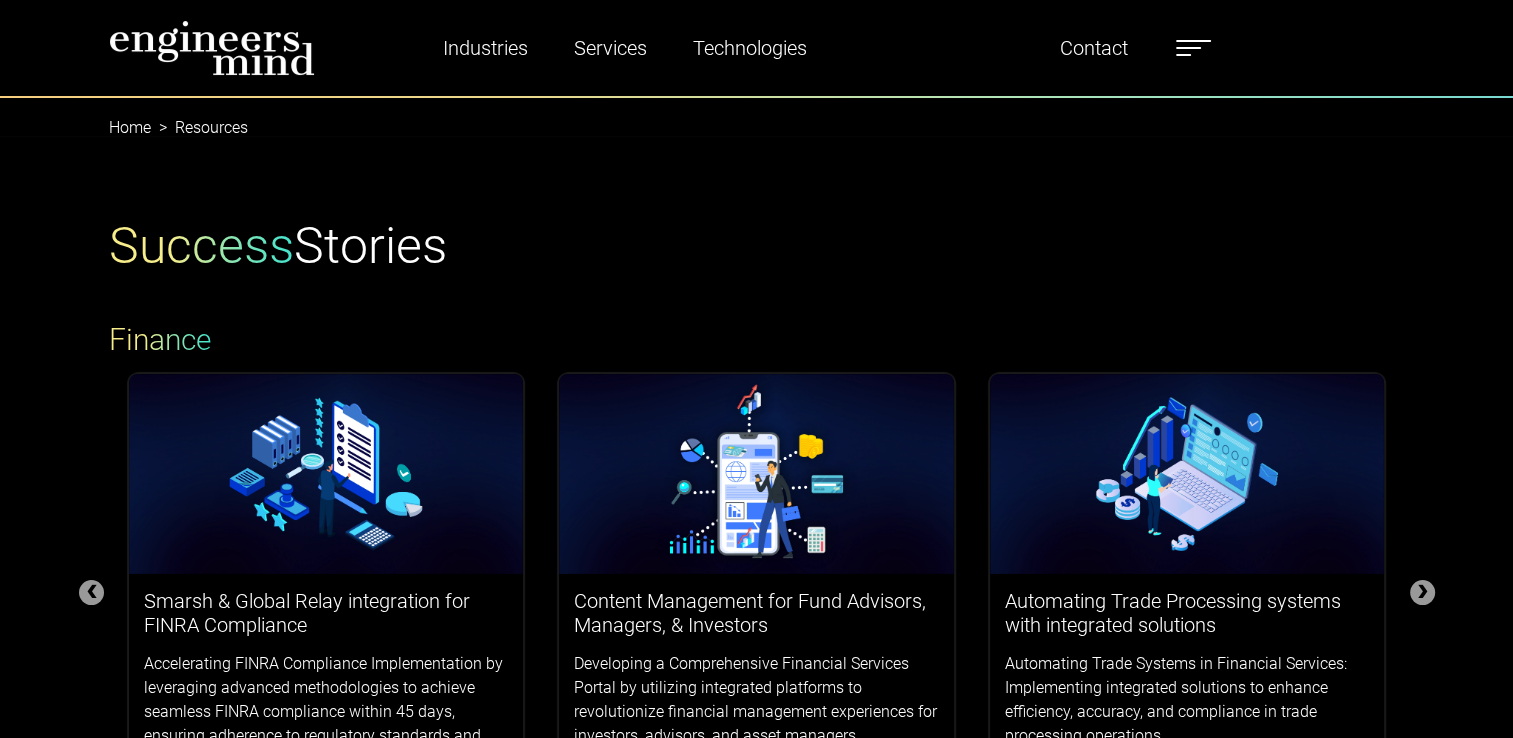 click at bounding box center [1193, 48] 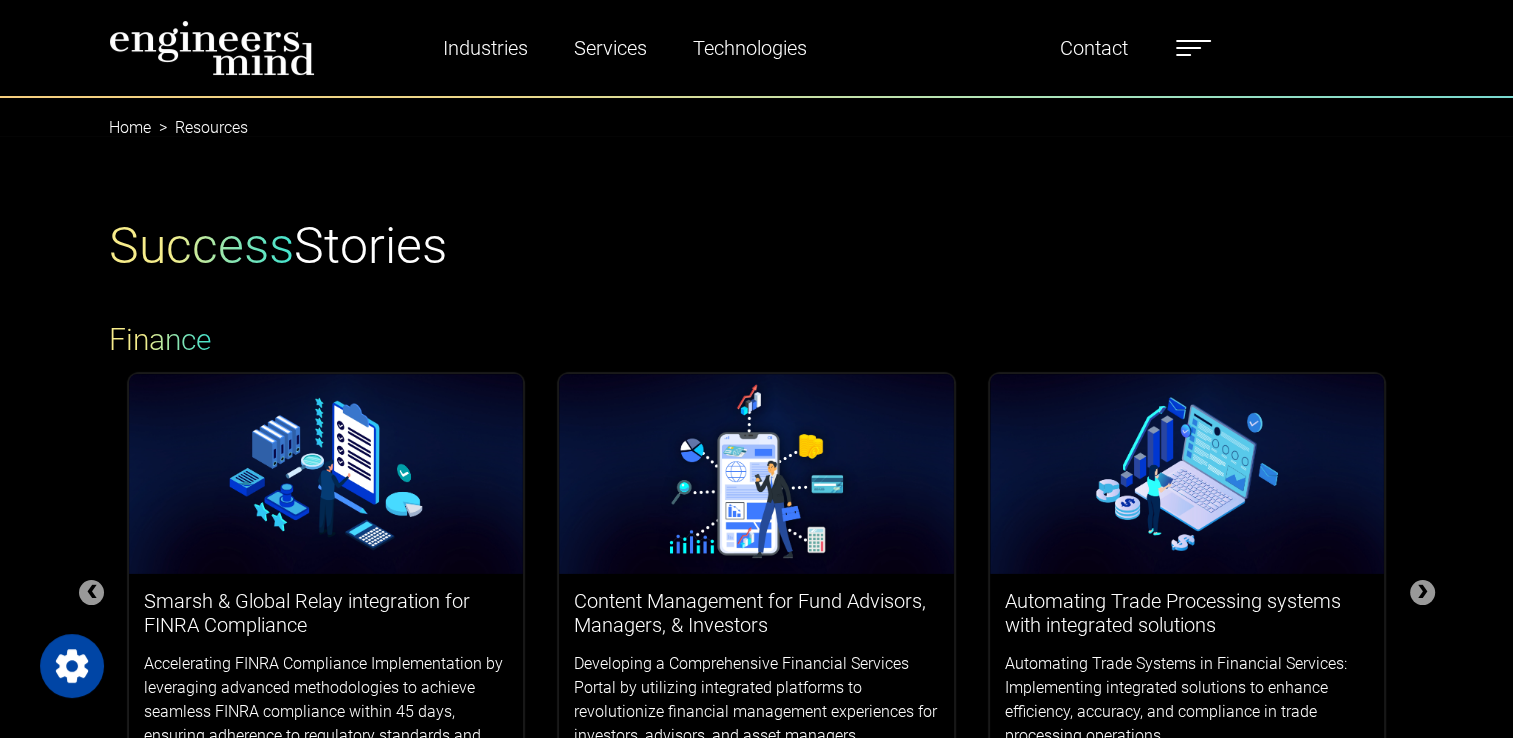 click on "Success  Stories Finance ❮ ❯ Smarsh & Global Relay integration for FINRA Compliance Accelerating FINRA Compliance Implementation by leveraging advanced methodologies to achieve seamless FINRA compliance within 45 days, ensuring adherence to regulatory standards and operational efficiency.  Content Management for Fund Advisors, Managers, & Investors Developing a Comprehensive Financial Services Portal by utilizing integrated platforms to revolutionize financial management experiences for investors, advisors, and asset managers.   Automating Trade Processing systems with integrated solutions Automating Trade Systems in Financial Services: Implementing integrated solutions to enhance efficiency, accuracy, and compliance in trade processing operations. AI-Financial Services Case: Integrations, Data, Agentic Workflows Building an AI-Powered Chatbot Solution by leveraging advanced AI technology to enhance customer interactions, improve efficiency, and deliver seamless user experiences. Healthcare ❮ ❯" at bounding box center [756, 996] 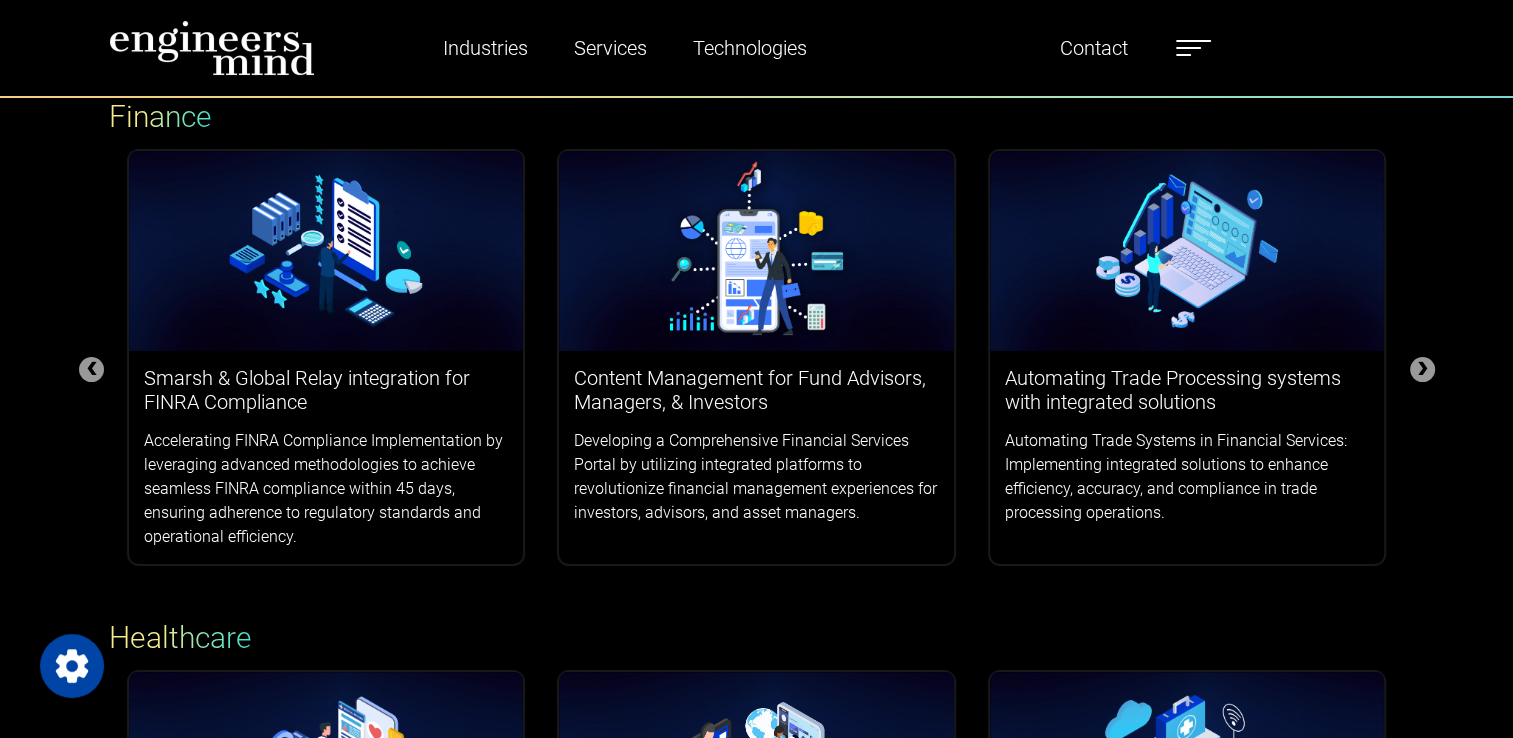 scroll, scrollTop: 100, scrollLeft: 0, axis: vertical 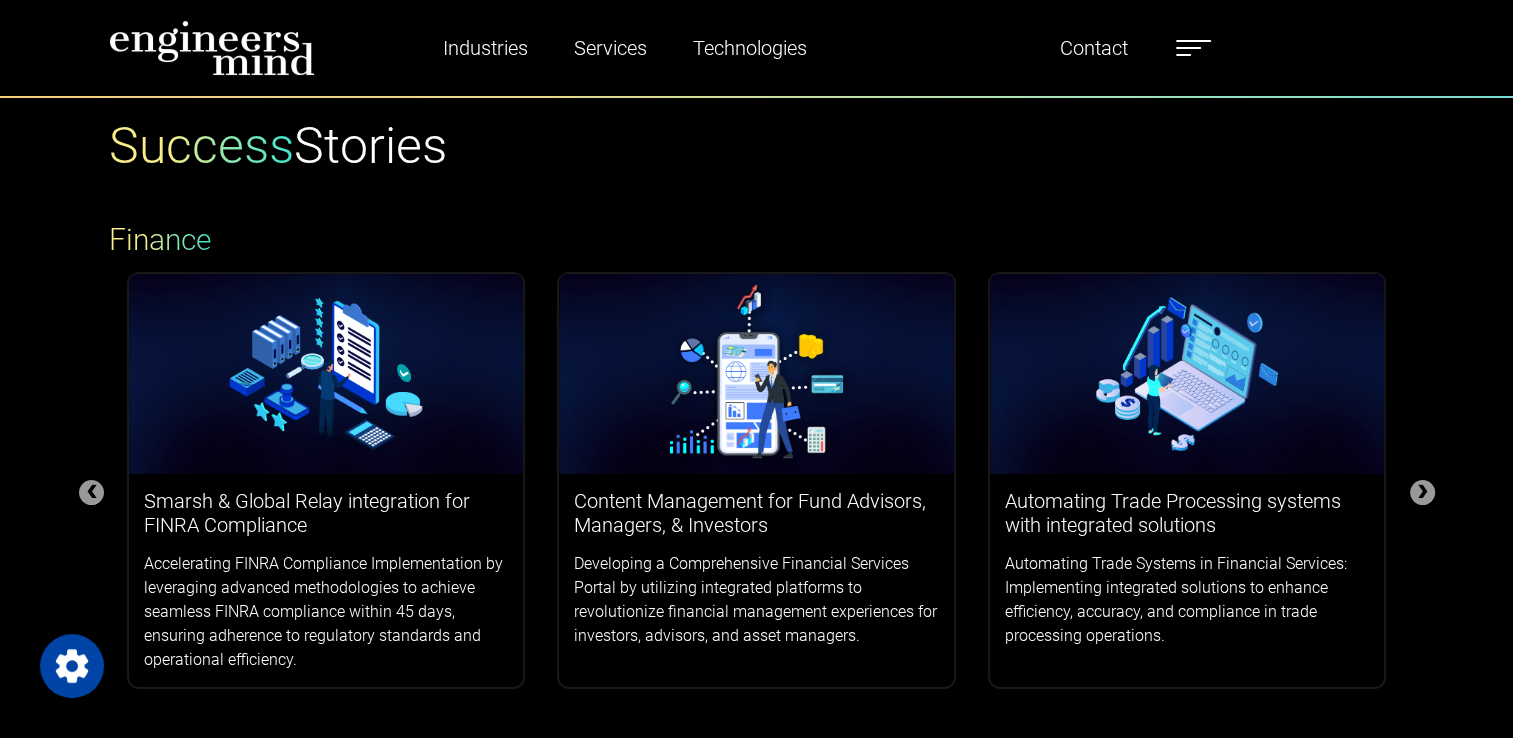 click at bounding box center (1193, 41) 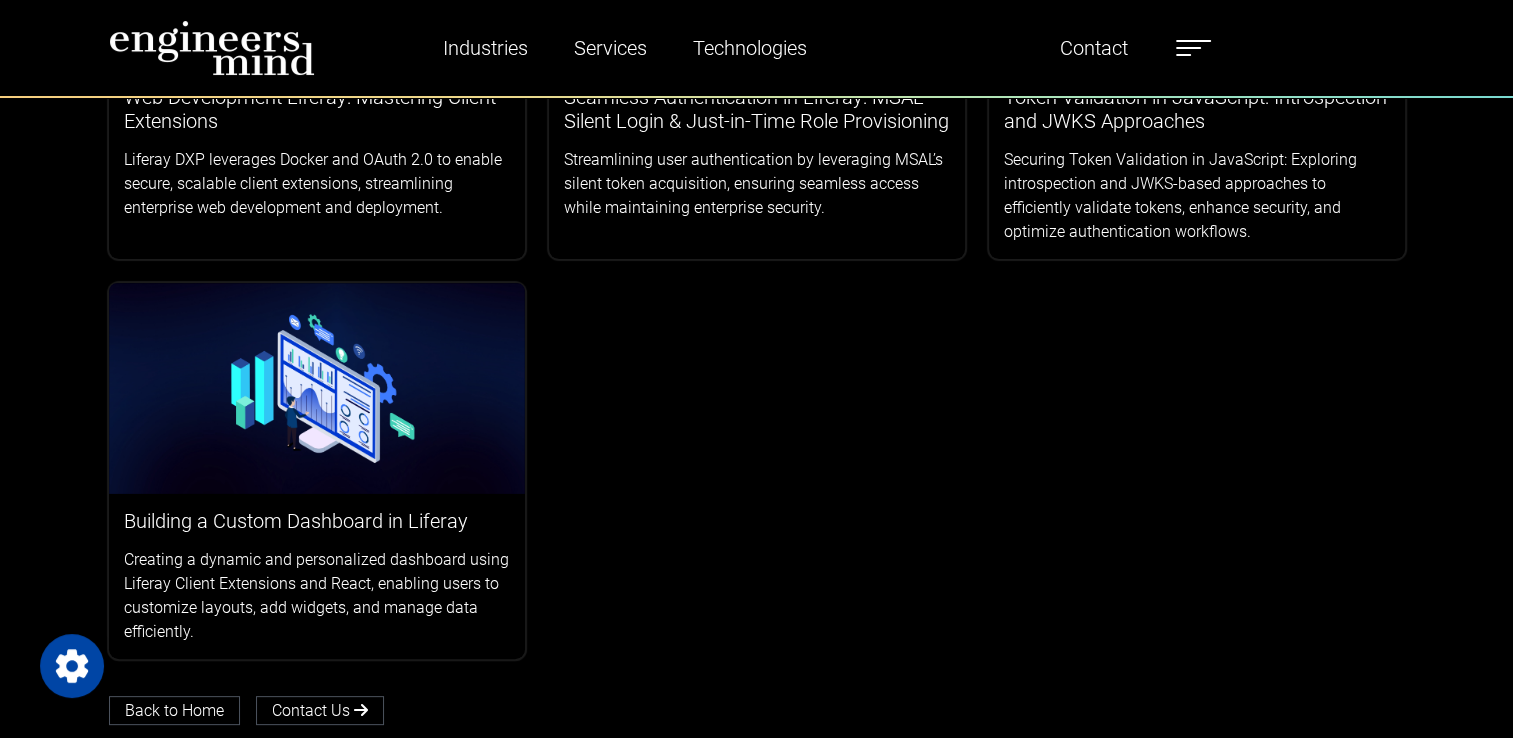 scroll, scrollTop: 0, scrollLeft: 0, axis: both 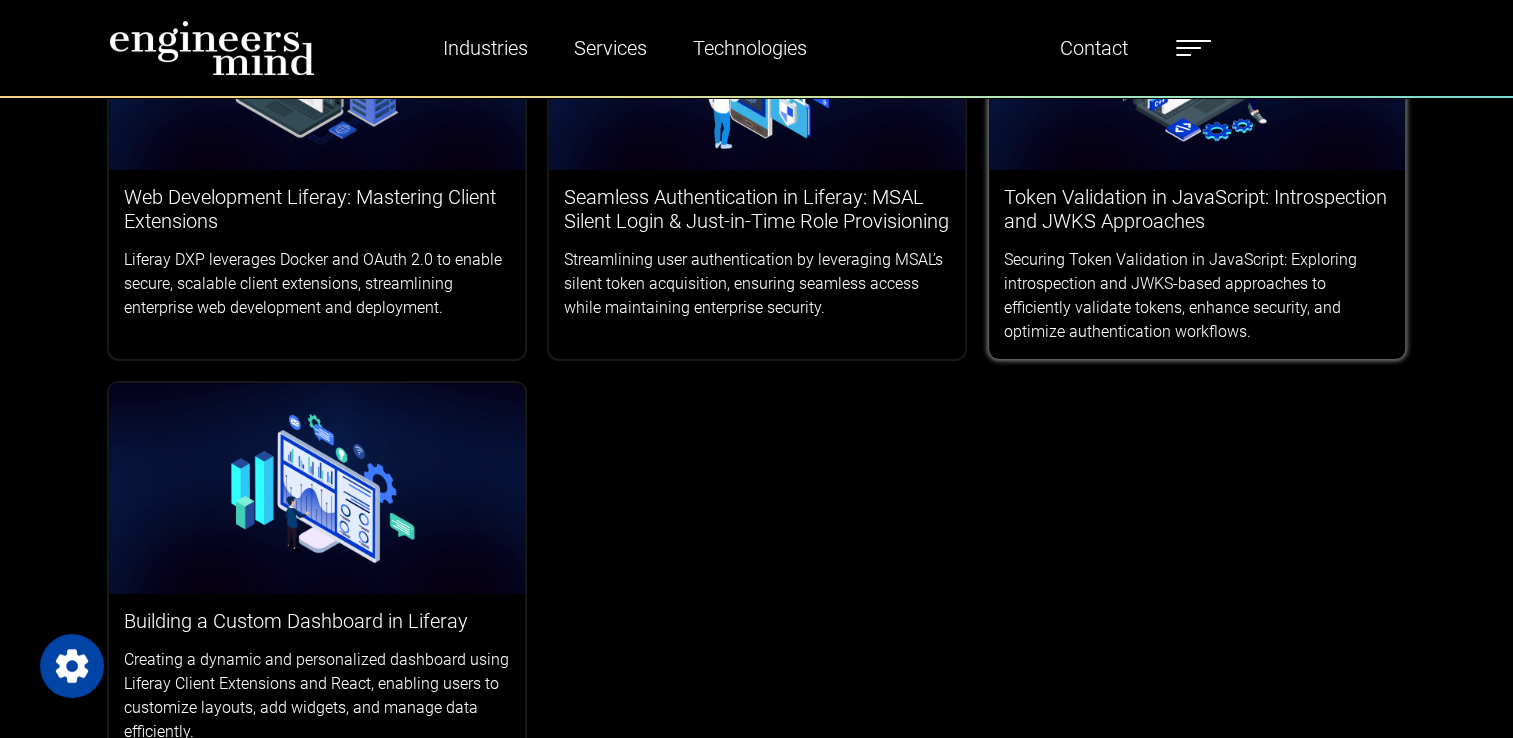 click on "Securing Token Validation in JavaScript: Exploring introspection and JWKS-based approaches to efficiently validate tokens, enhance security, and optimize authentication workflows." at bounding box center [1197, 296] 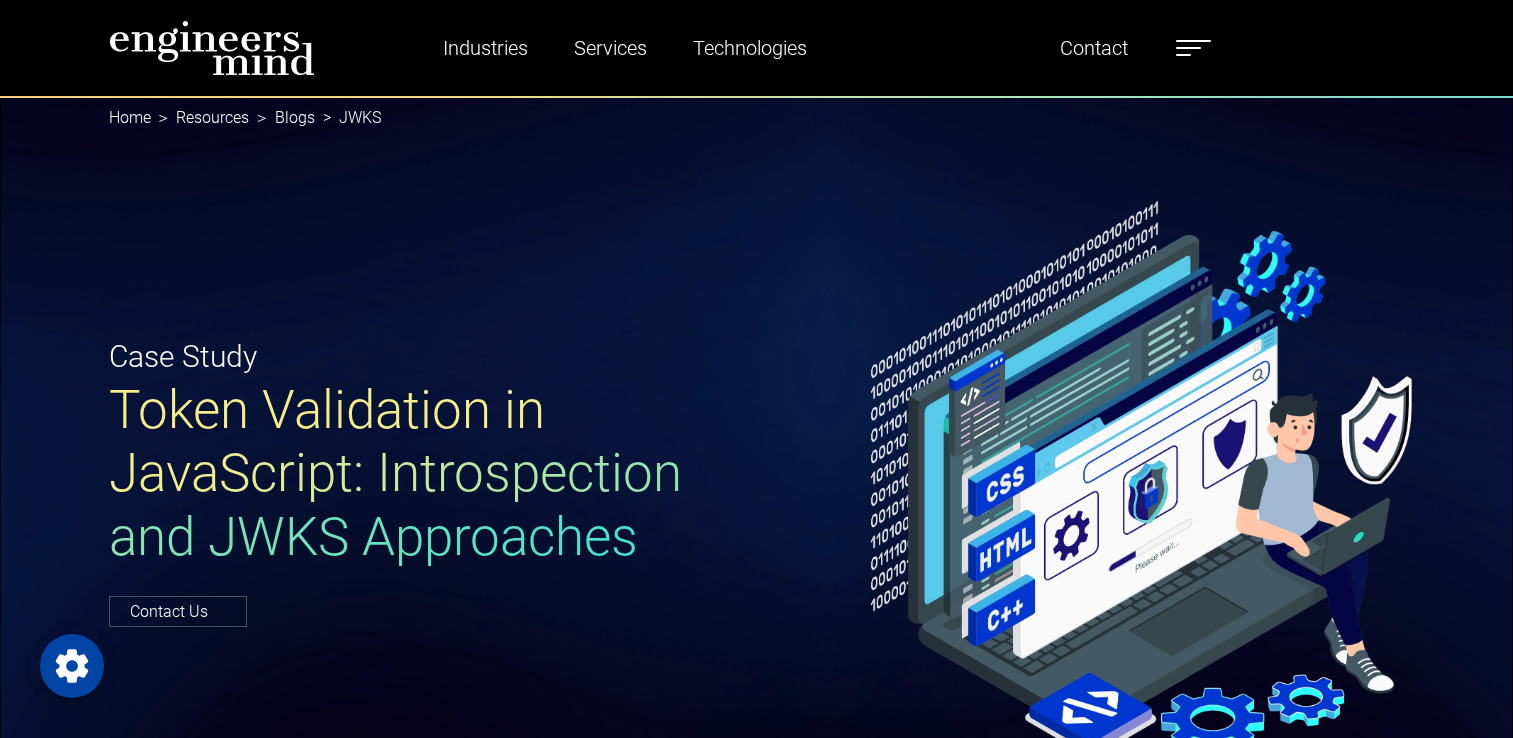 scroll, scrollTop: 0, scrollLeft: 0, axis: both 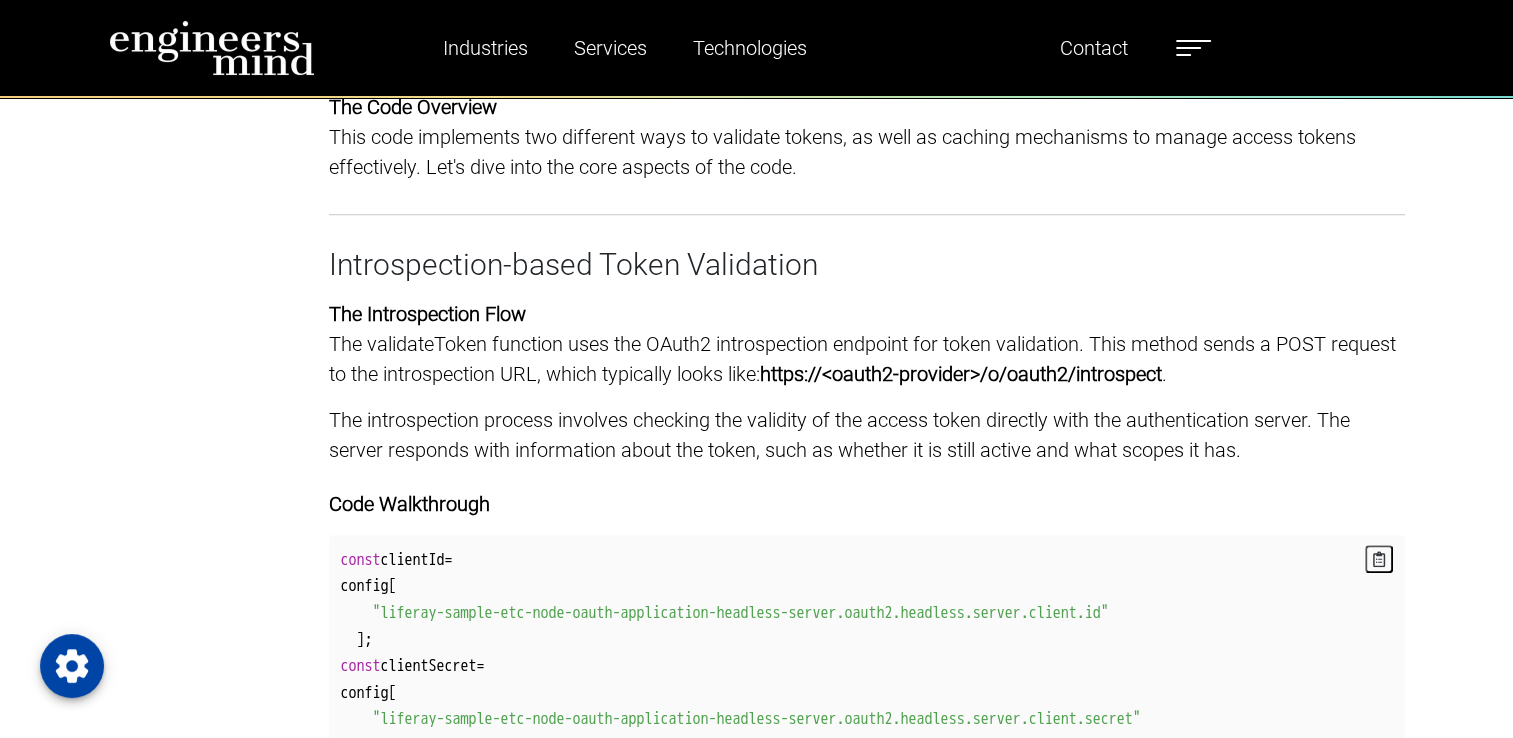 click on "by   [FIRST] [LAST] 5 minute read" at bounding box center (207, 3035) 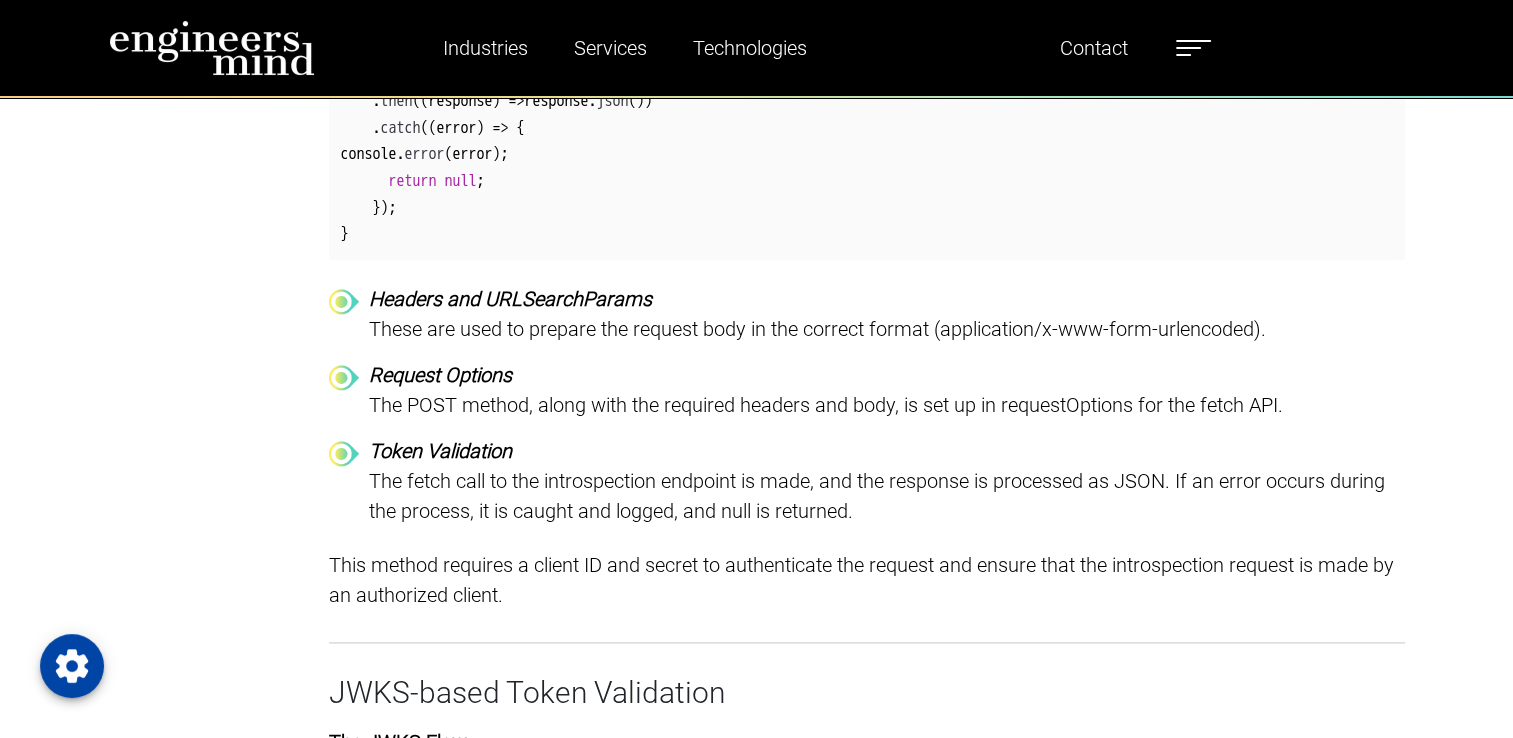 scroll, scrollTop: 2800, scrollLeft: 0, axis: vertical 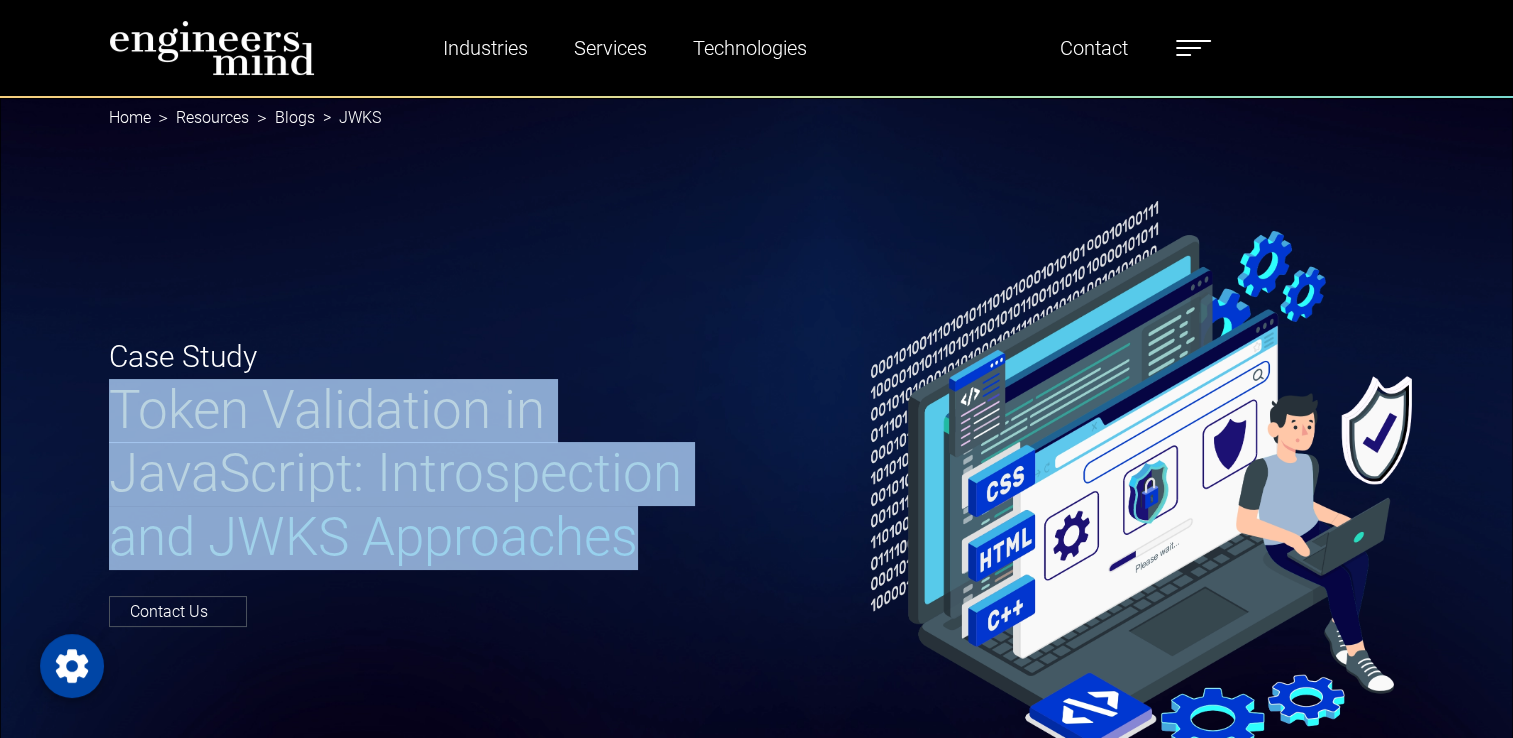 drag, startPoint x: 688, startPoint y: 550, endPoint x: 46, endPoint y: 390, distance: 661.6374 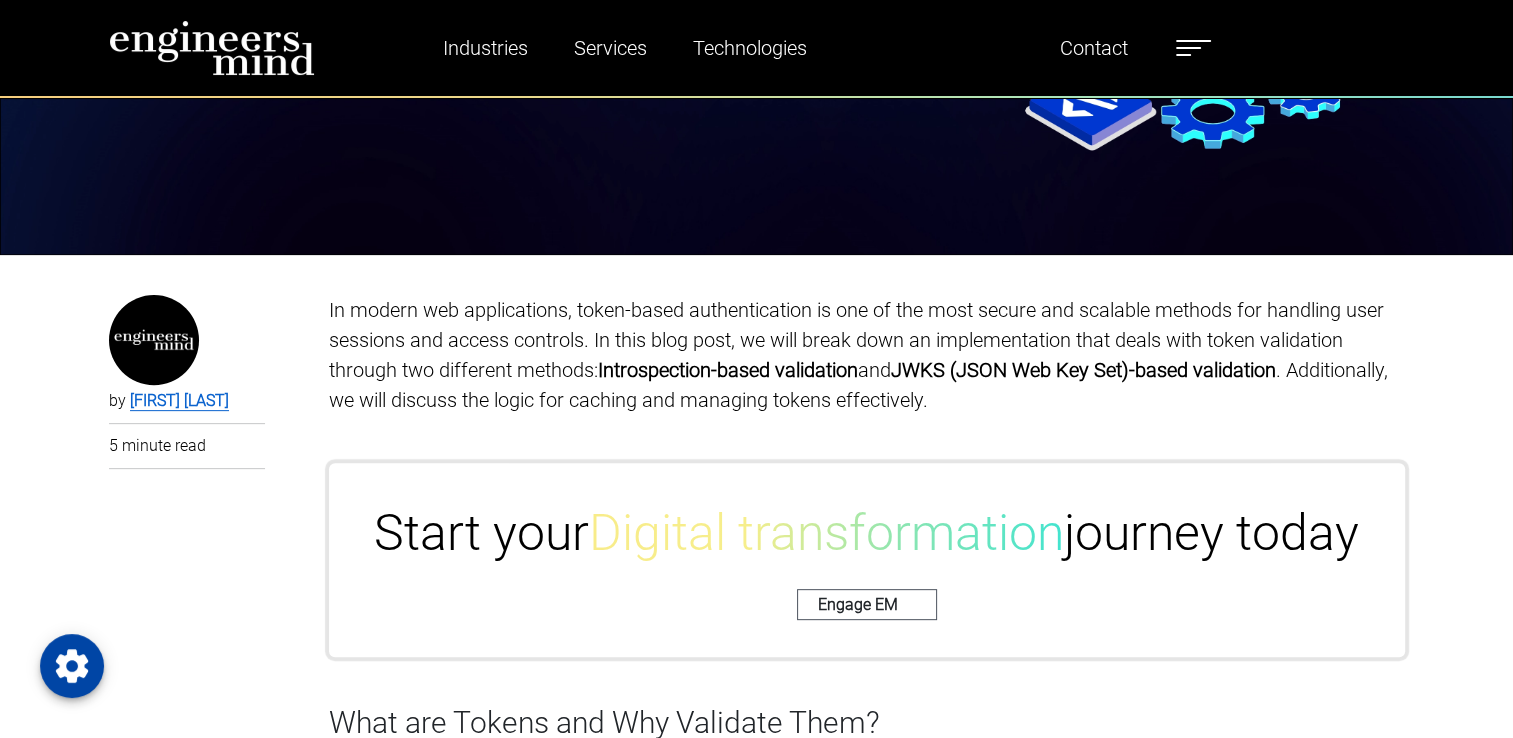 scroll, scrollTop: 1200, scrollLeft: 0, axis: vertical 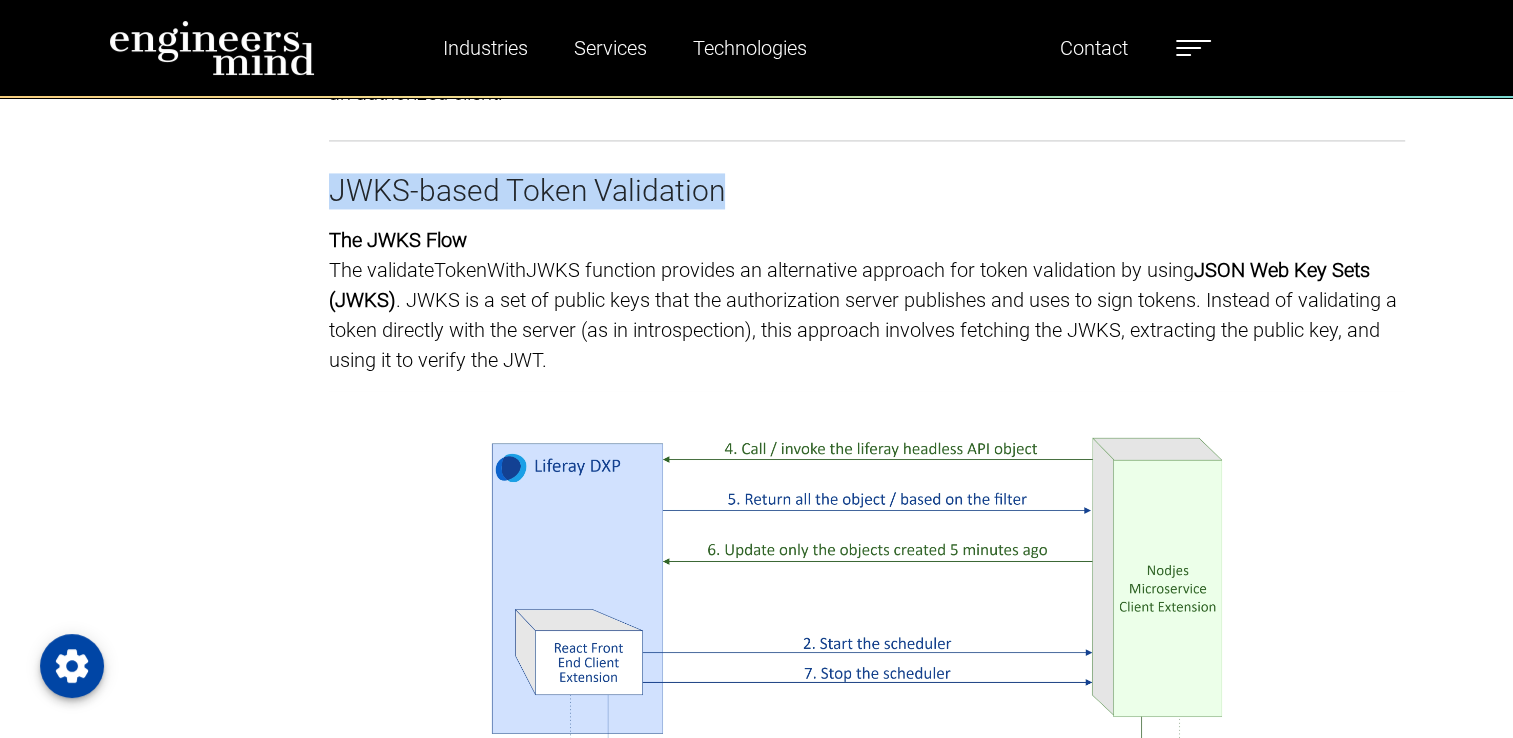 drag, startPoint x: 730, startPoint y: 190, endPoint x: 328, endPoint y: 182, distance: 402.0796 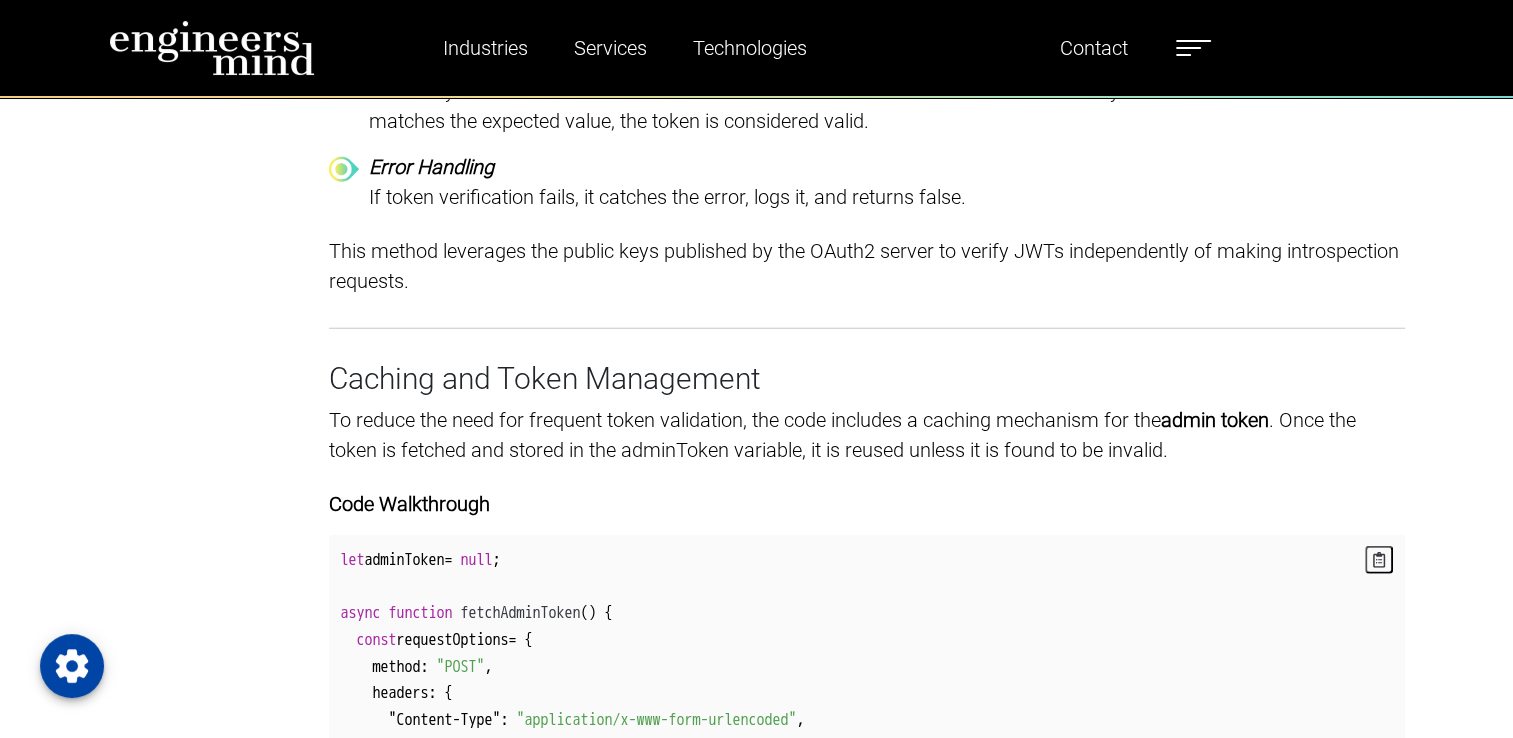 scroll, scrollTop: 5267, scrollLeft: 0, axis: vertical 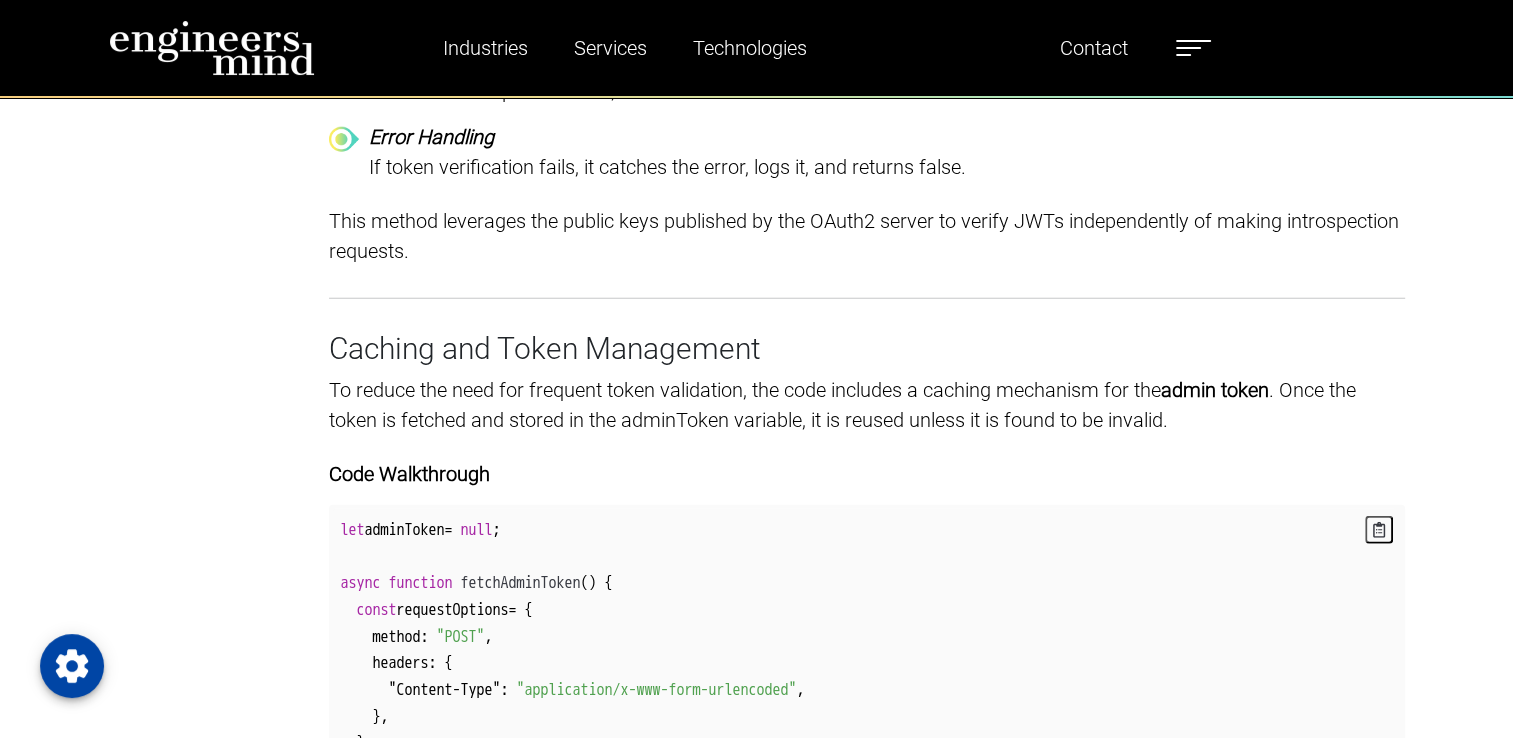 click on "by   Mahammad Chharchhodawala 5 minute read" at bounding box center [207, -832] 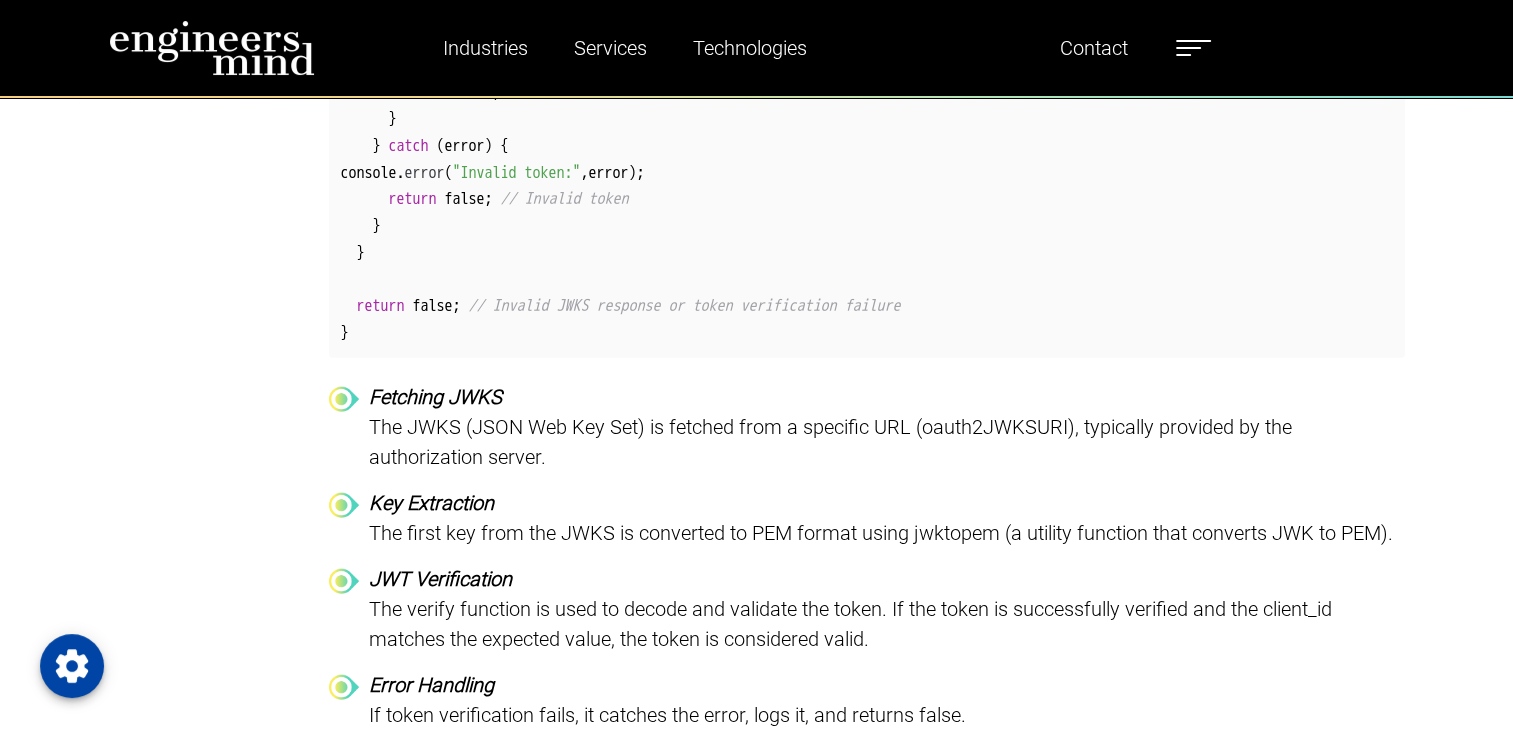 scroll, scrollTop: 4767, scrollLeft: 0, axis: vertical 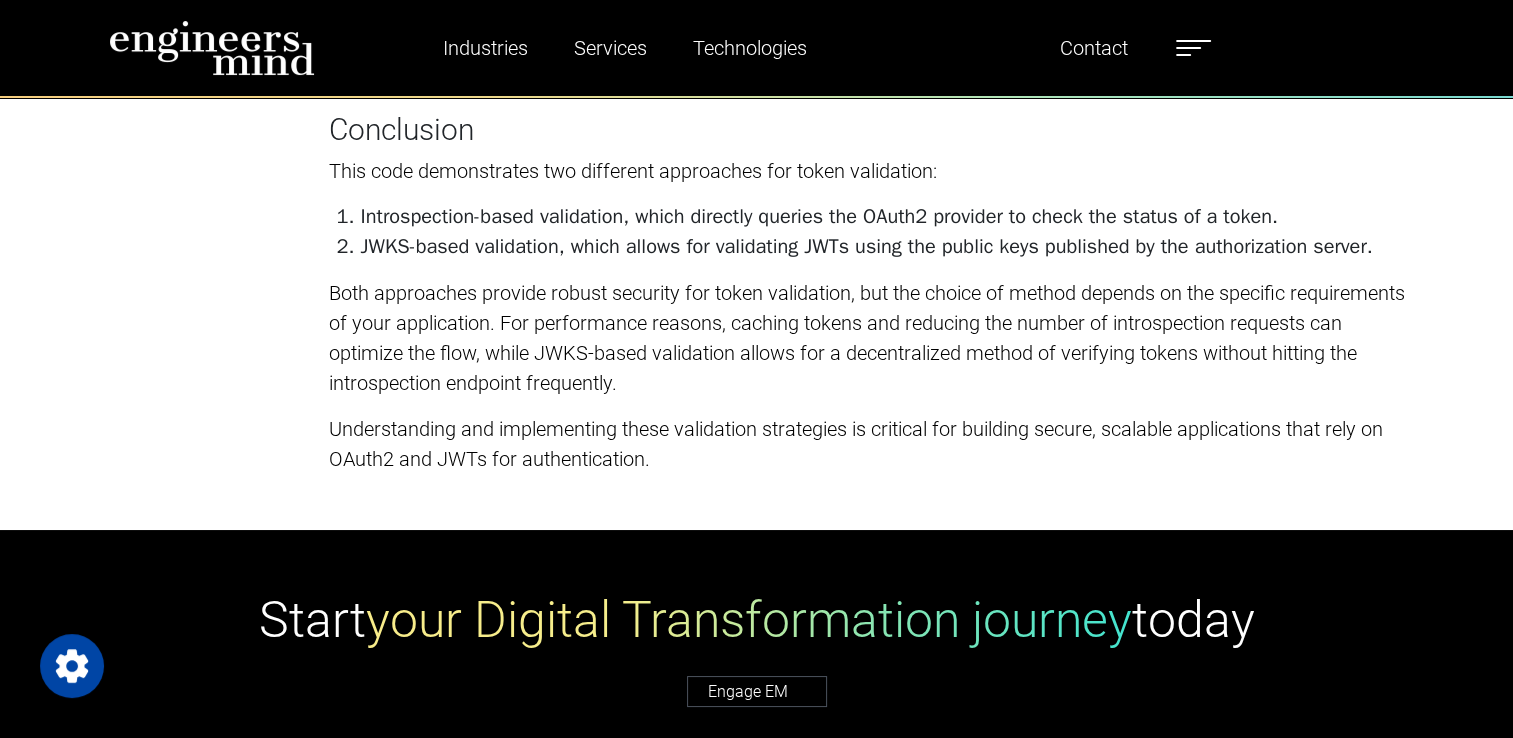 click at bounding box center [1183, 55] 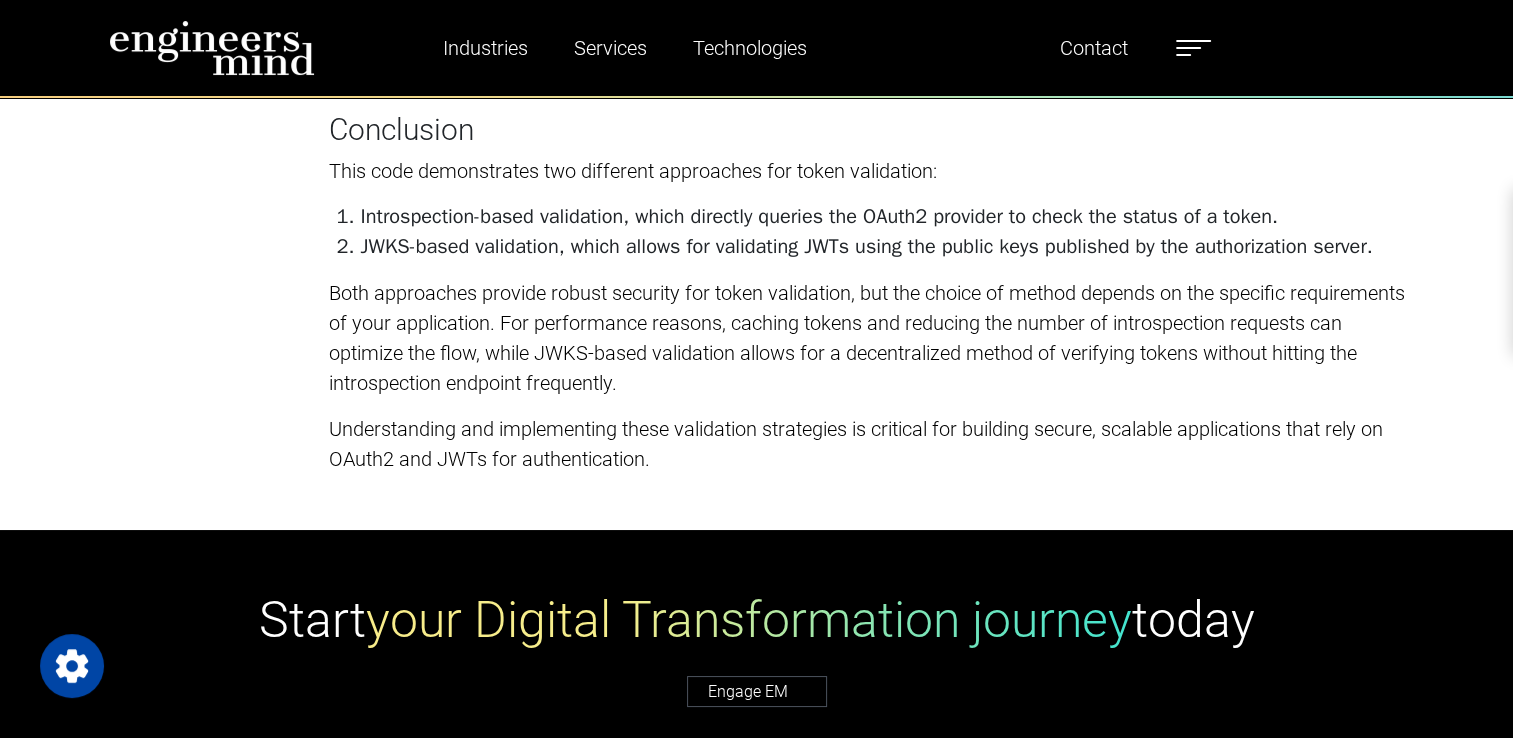click on "Team" at bounding box center [1747, 215] 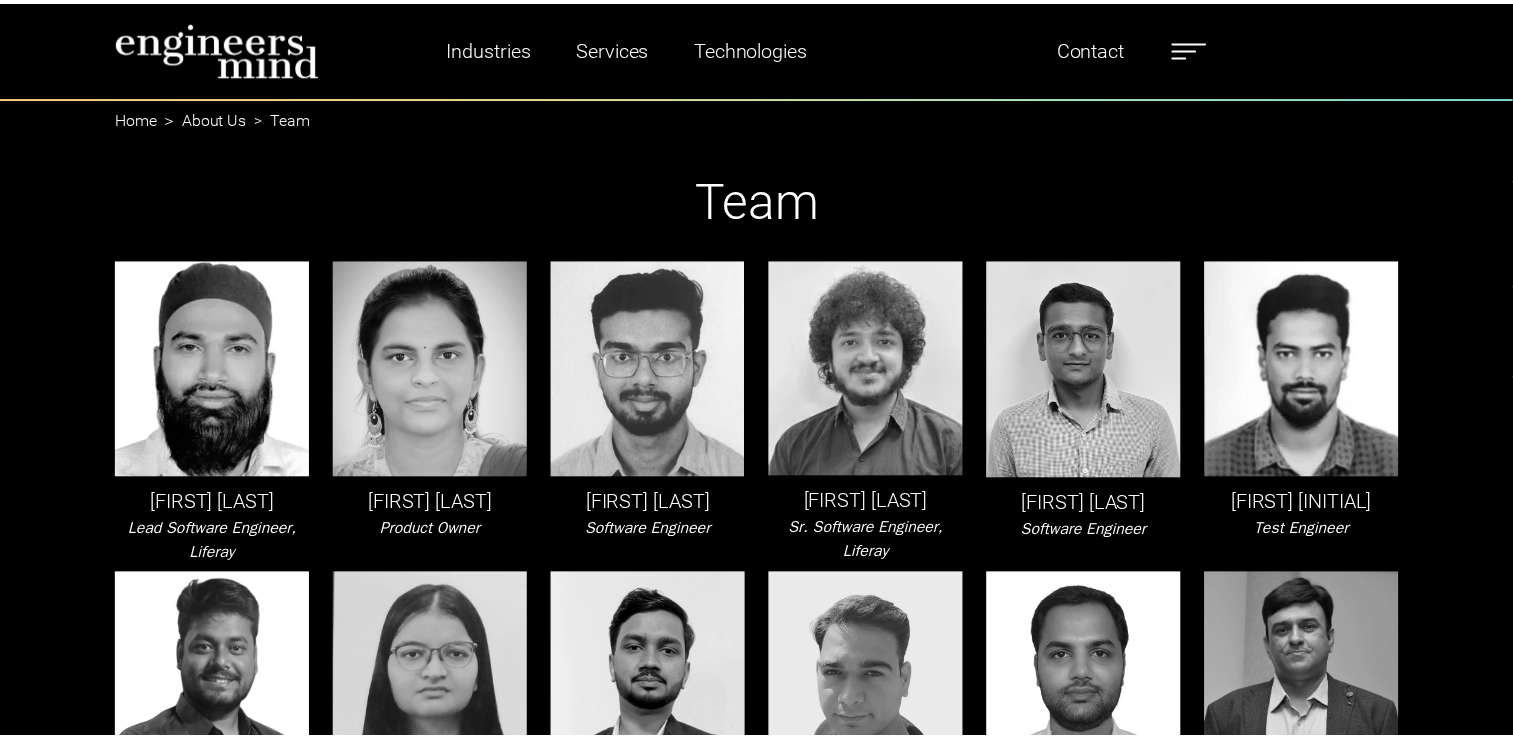 scroll, scrollTop: 0, scrollLeft: 0, axis: both 